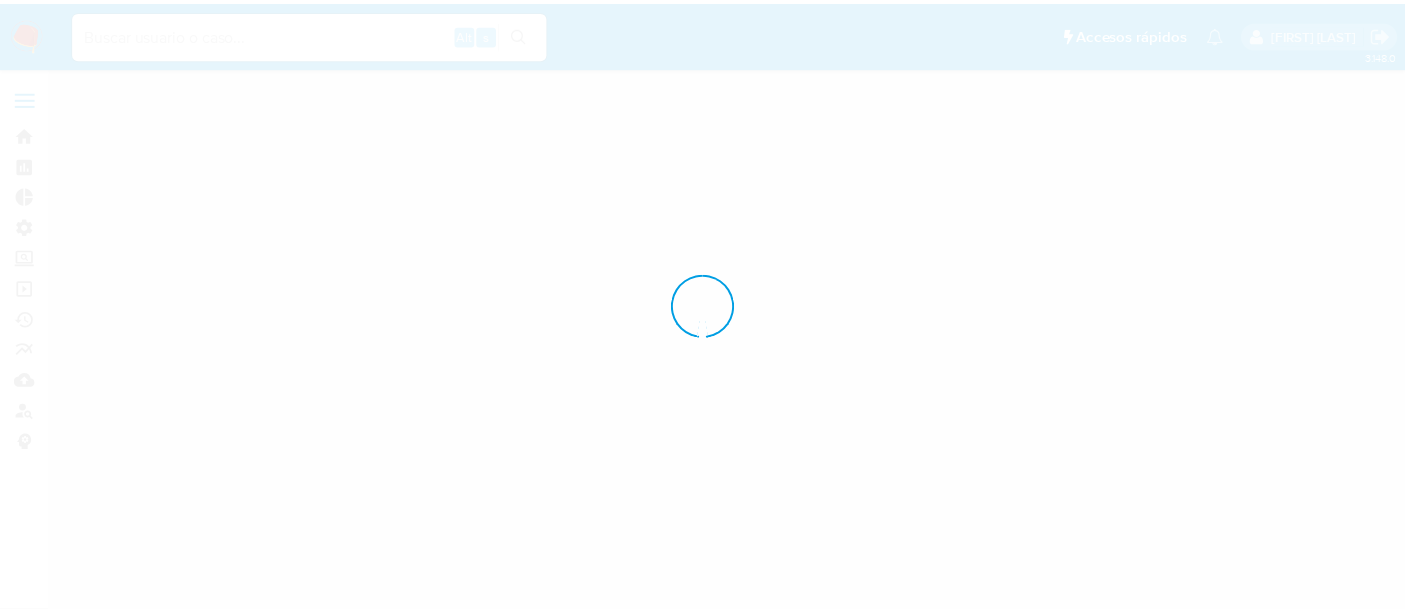 scroll, scrollTop: 0, scrollLeft: 0, axis: both 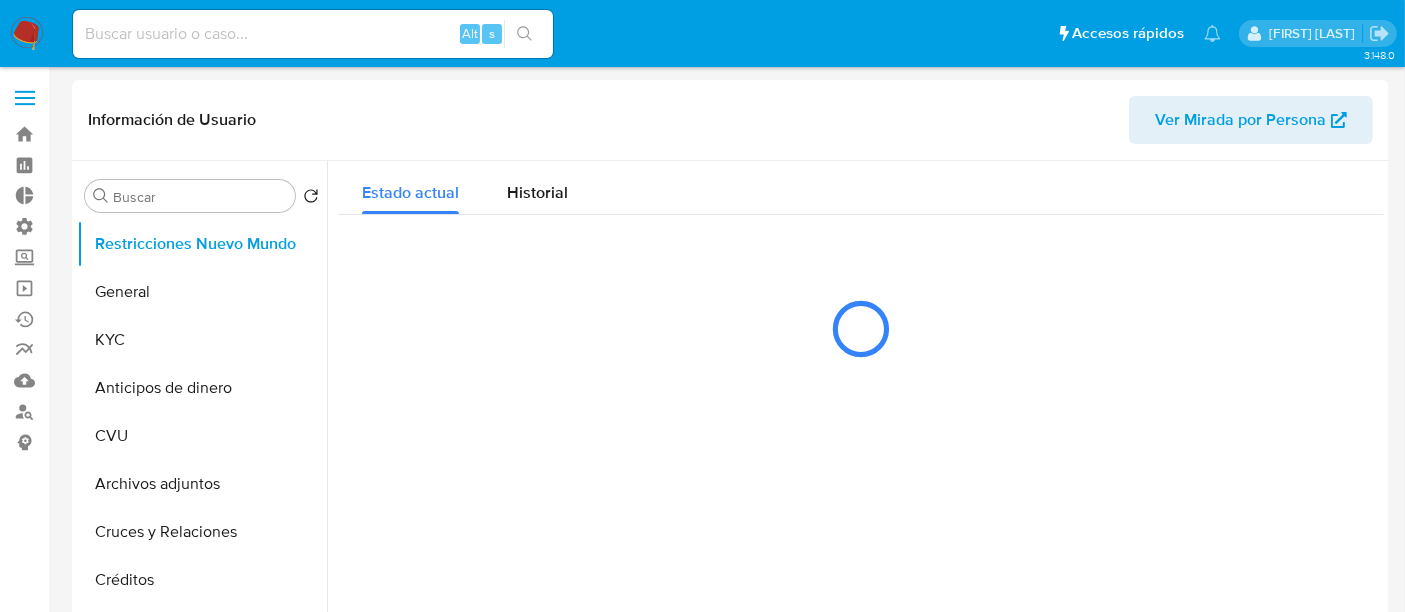 select on "10" 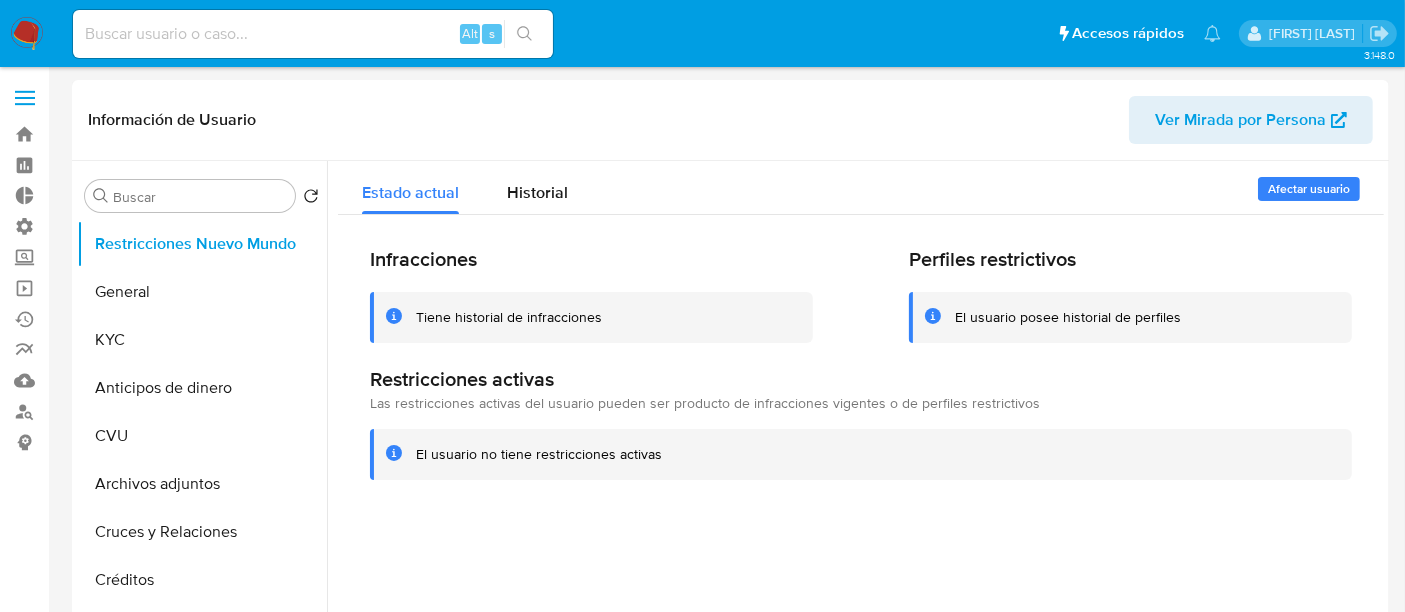 click on "Alt s" at bounding box center (313, 34) 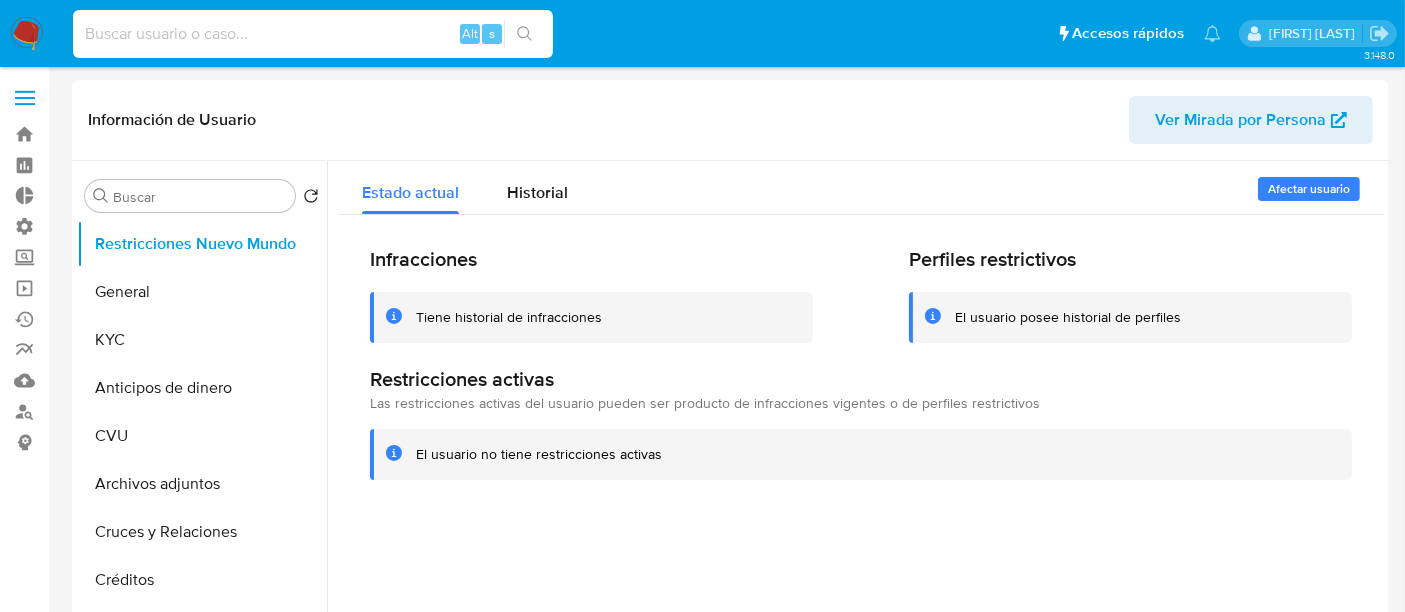 paste on "[NUMBER]" 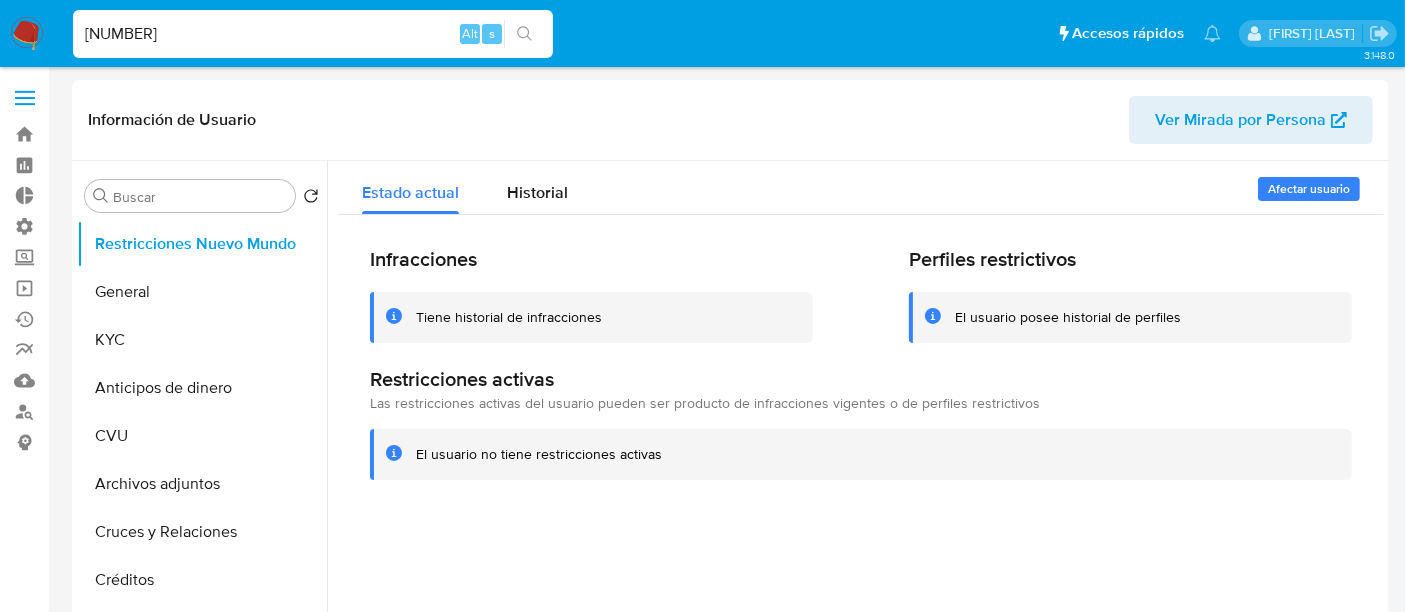 type on "[NUMBER]" 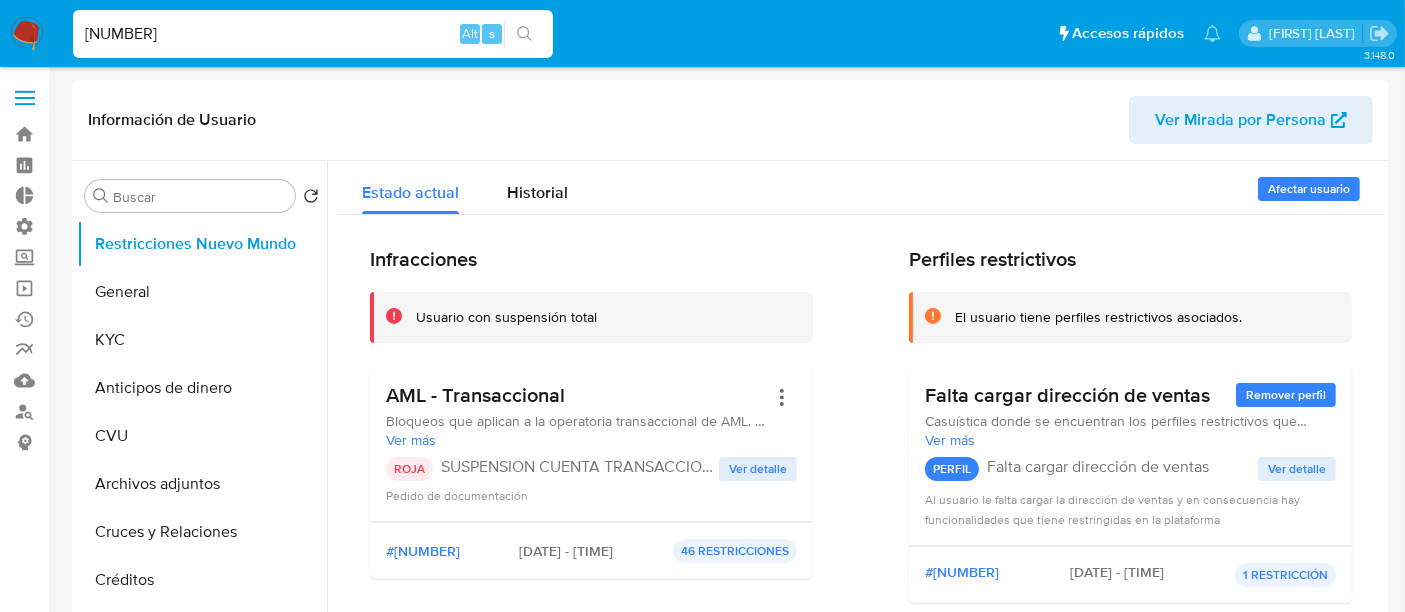 select on "10" 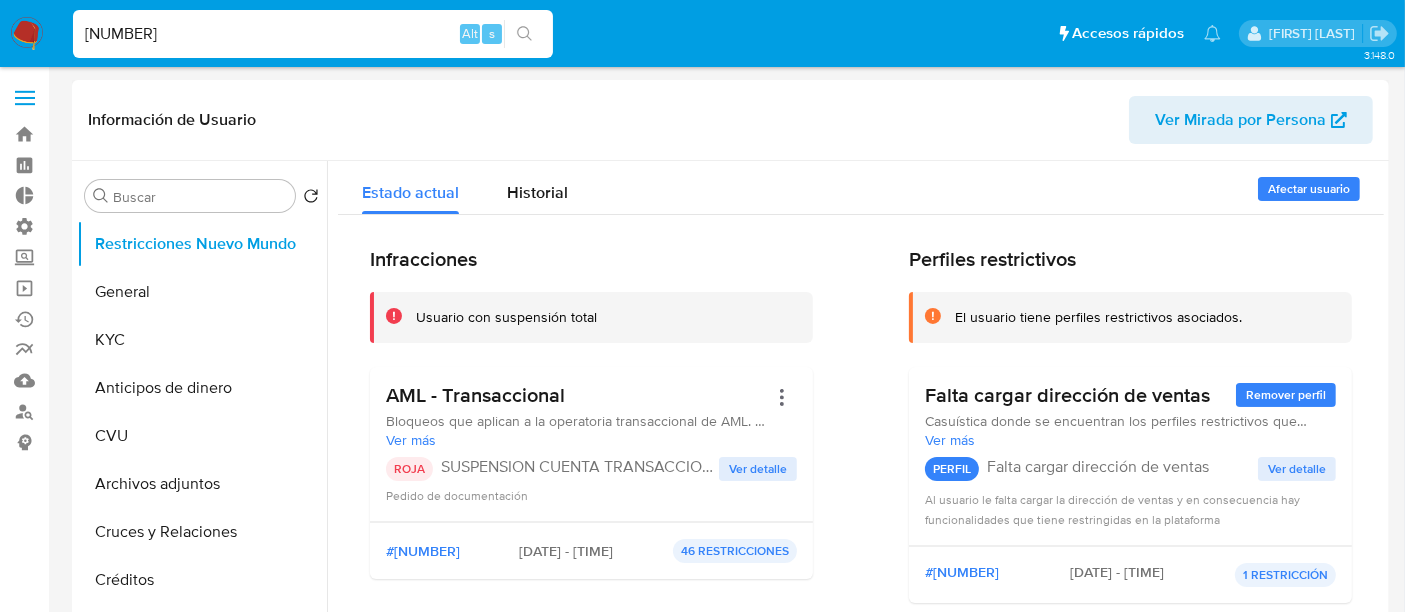 click on "Ver detalle" at bounding box center (758, 469) 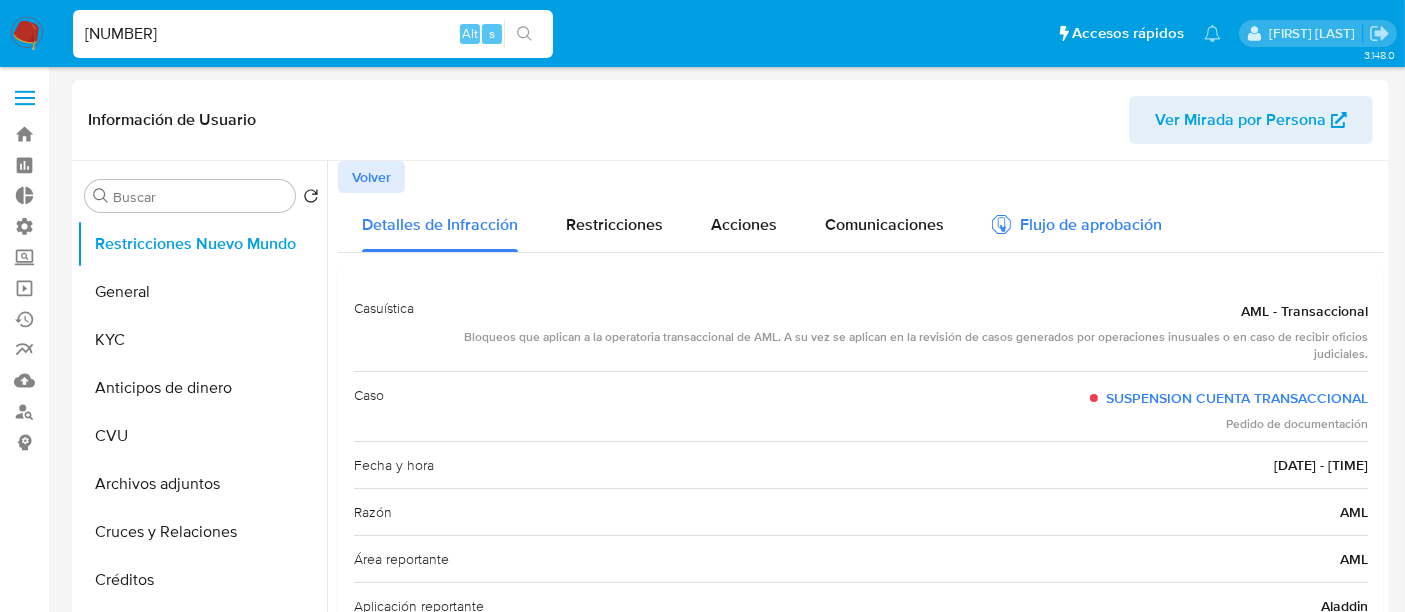 click on "Flujo de aprobación" at bounding box center (1077, 228) 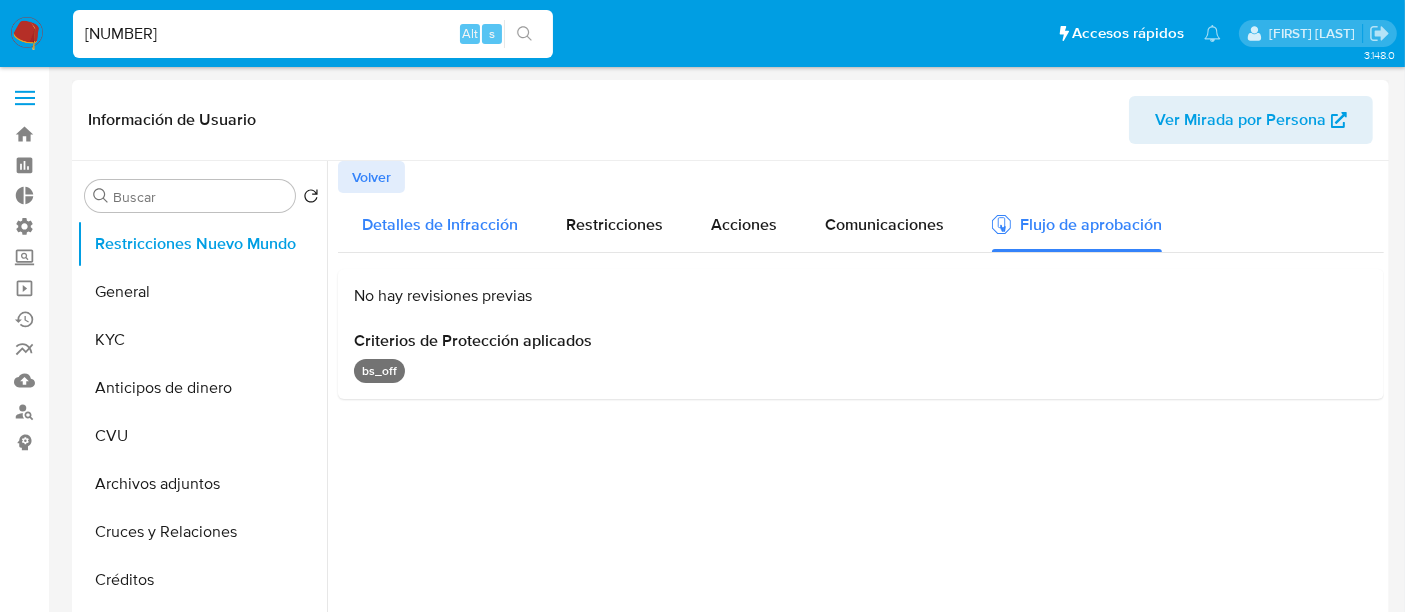 click on "Detalles de Infracción" at bounding box center (440, 222) 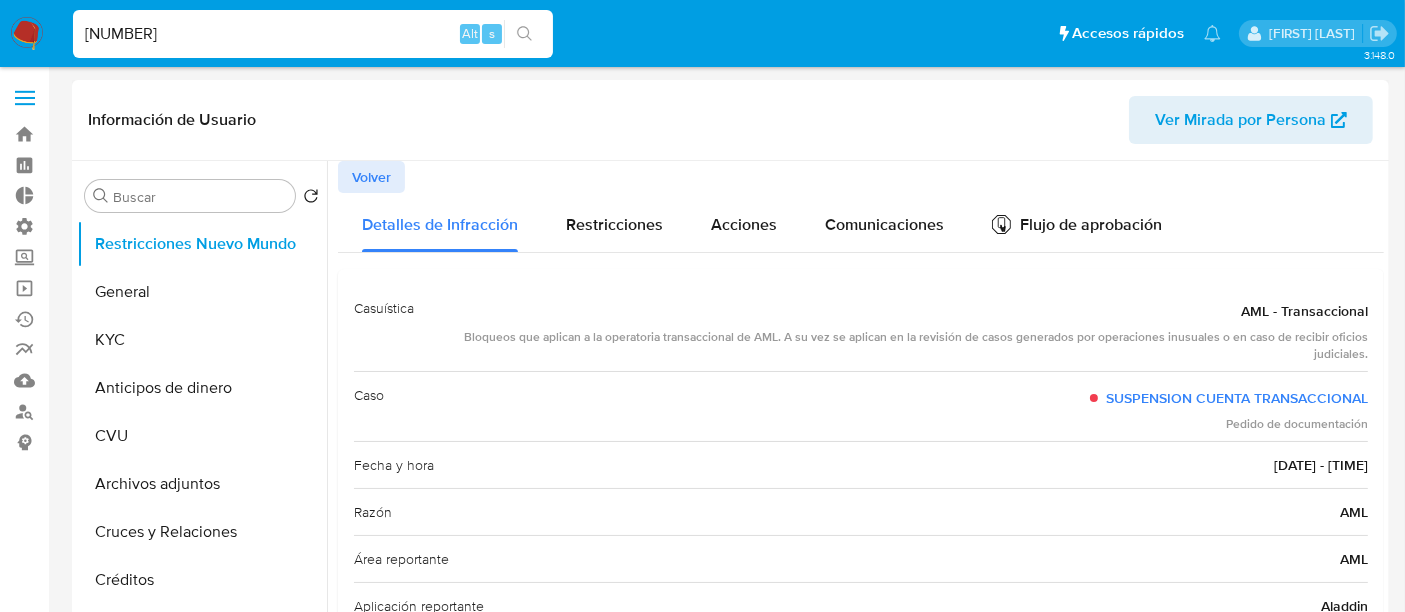 click on "Volver" at bounding box center [861, 177] 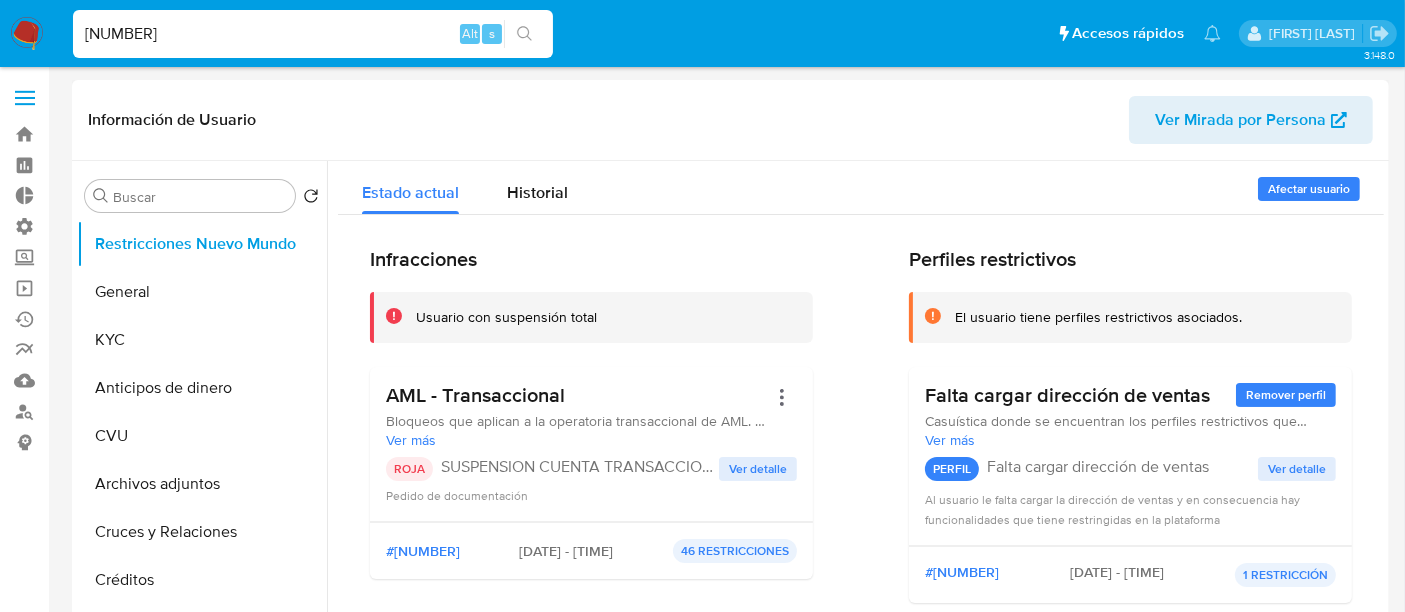 click on "Ver detalle" at bounding box center [758, 469] 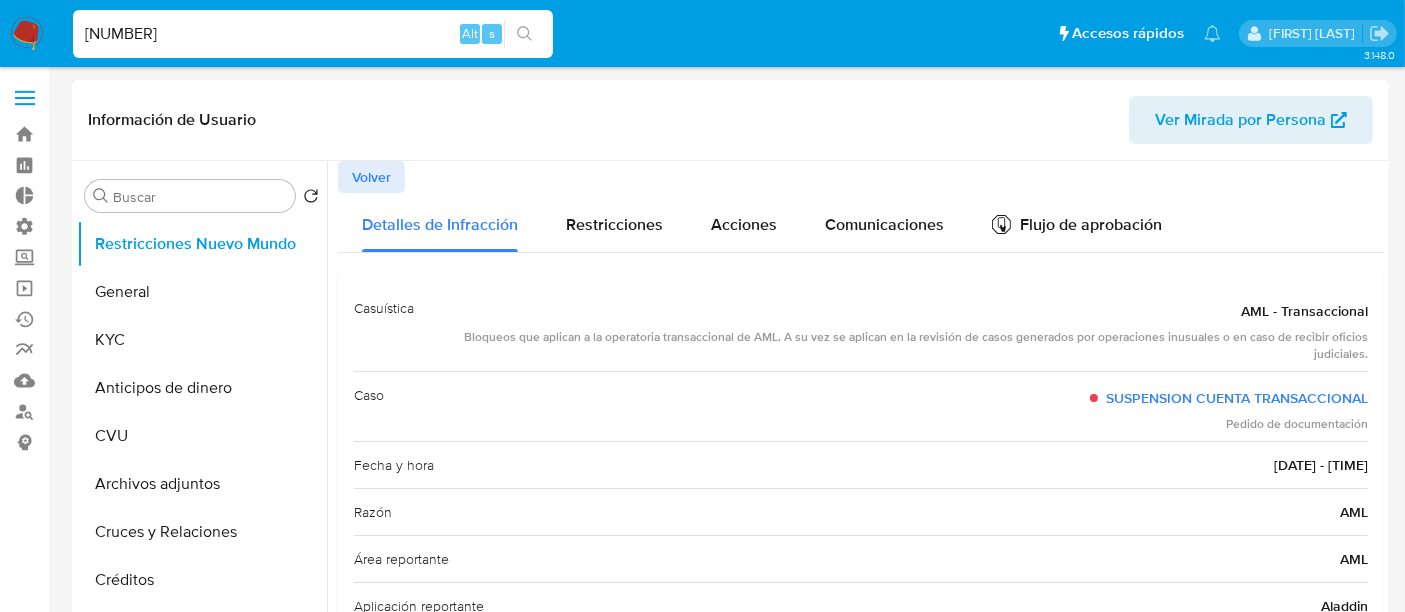click on "Volver" at bounding box center [371, 177] 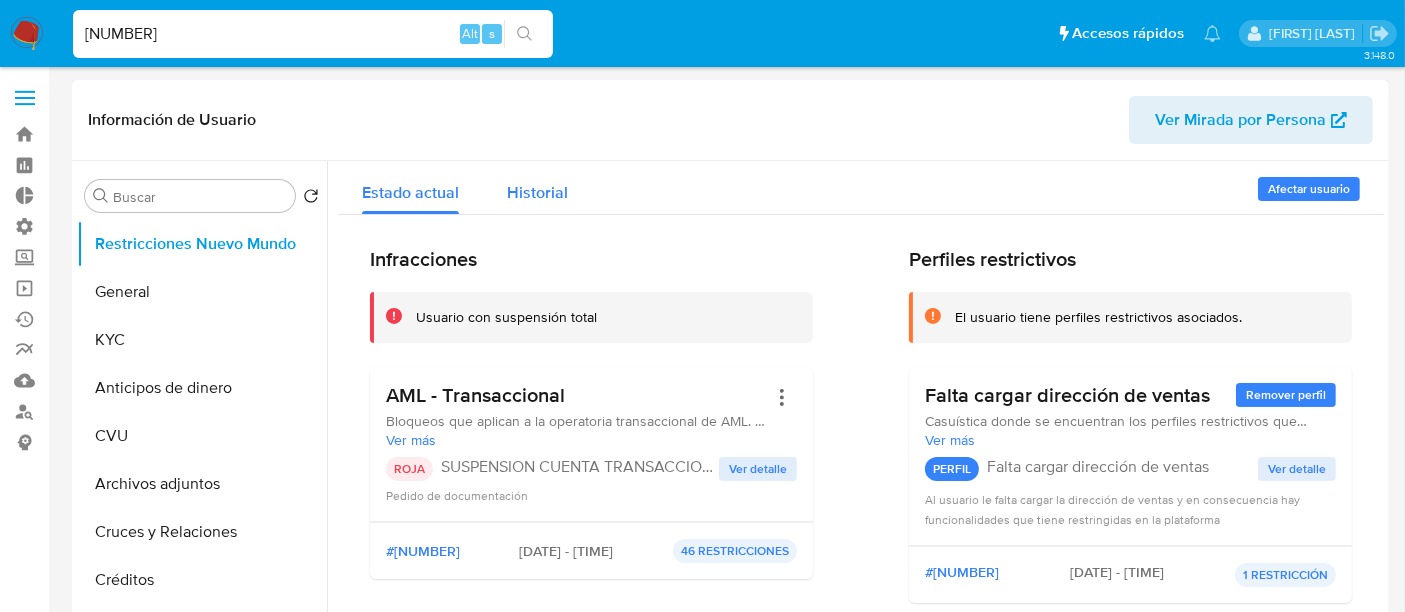 click on "Historial" at bounding box center (537, 192) 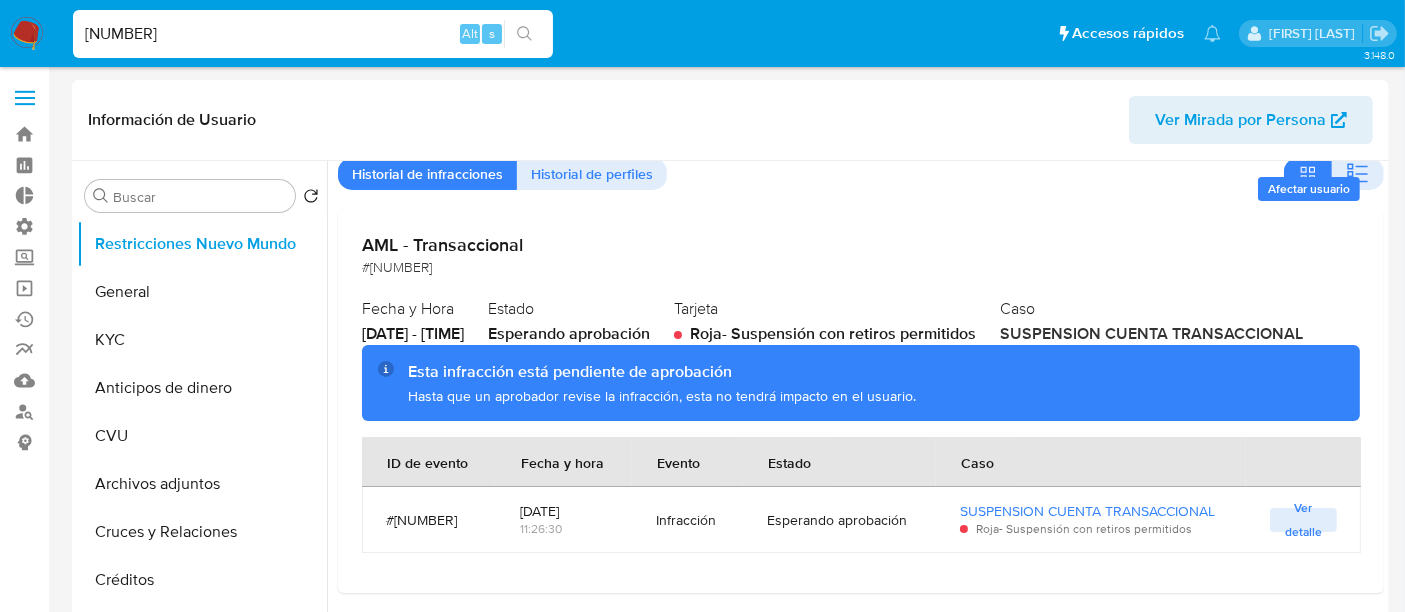 scroll, scrollTop: 111, scrollLeft: 0, axis: vertical 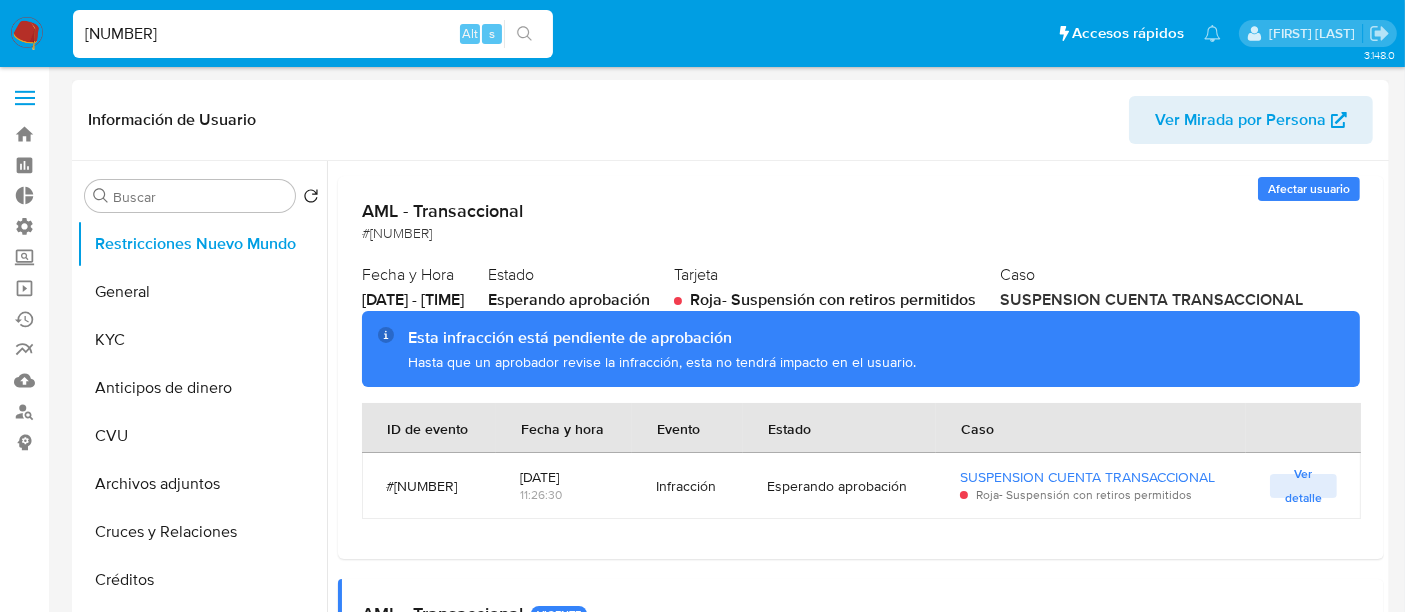 drag, startPoint x: 632, startPoint y: 489, endPoint x: 742, endPoint y: 493, distance: 110.0727 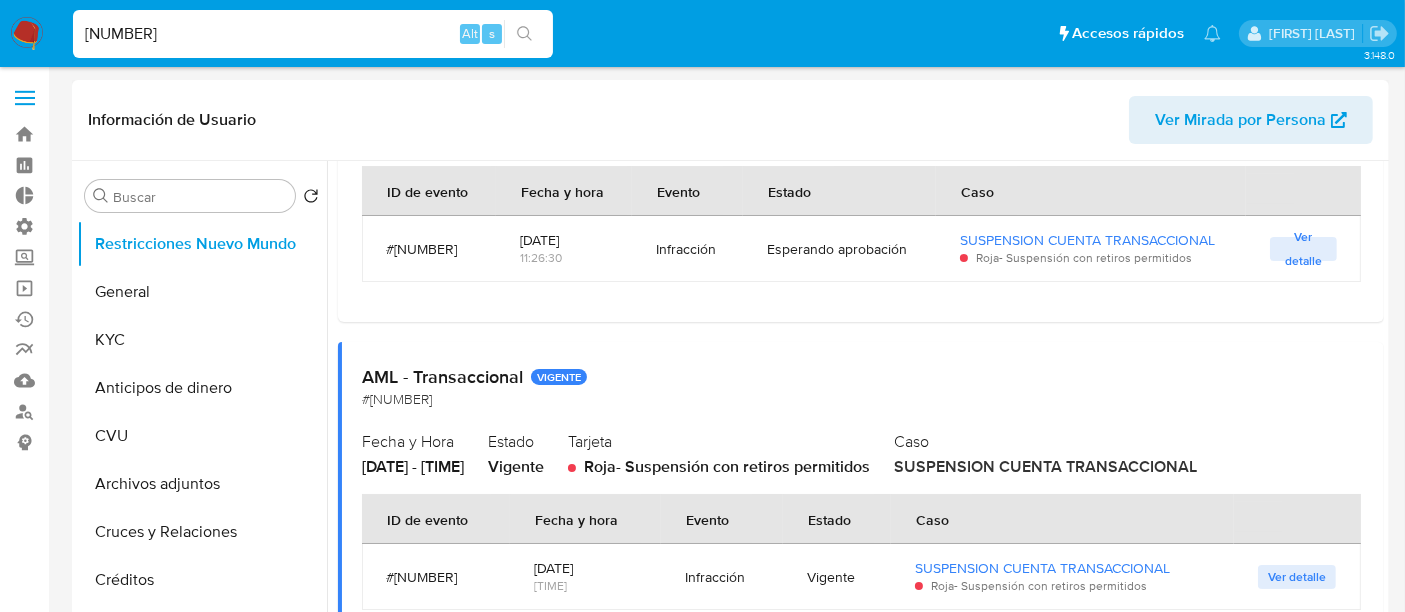 scroll, scrollTop: 350, scrollLeft: 0, axis: vertical 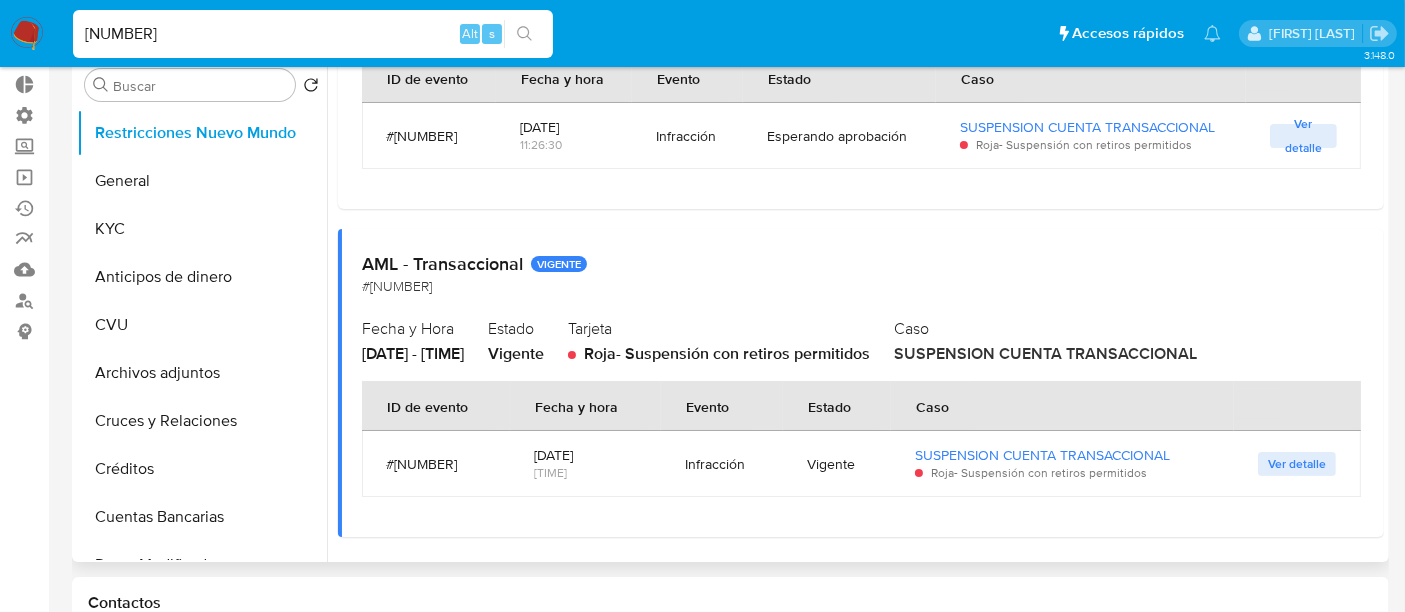 click on "Ver detalle" at bounding box center [1297, 464] 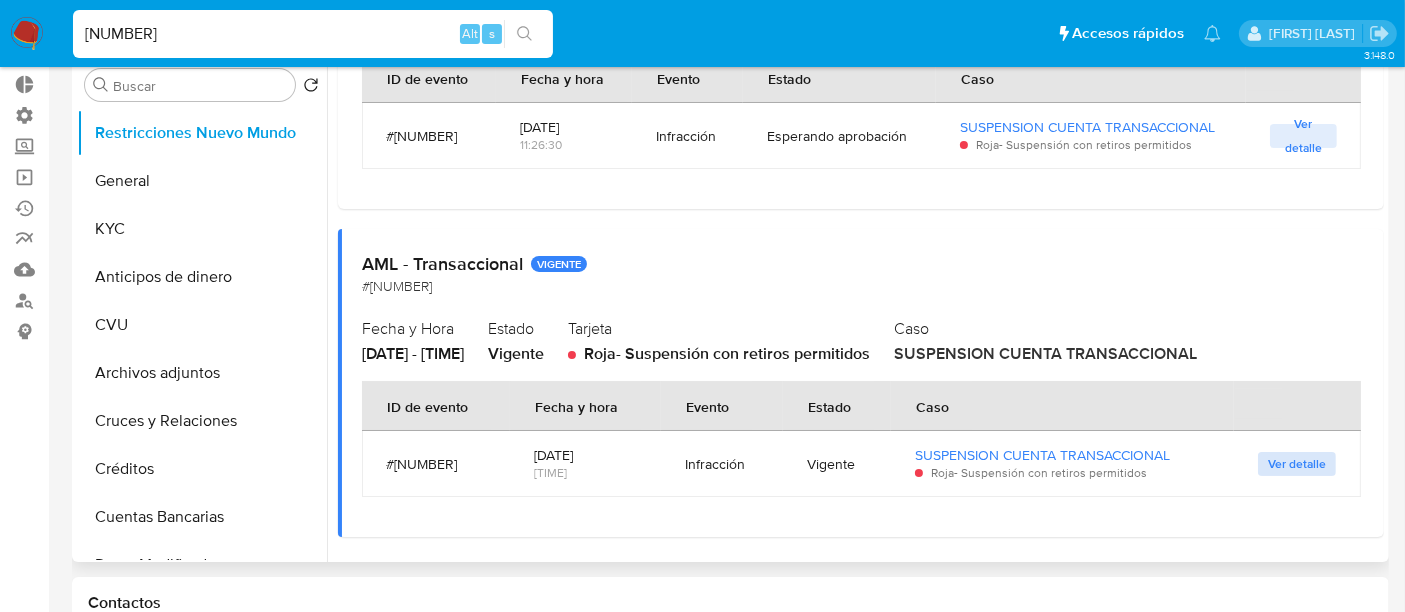 scroll, scrollTop: 0, scrollLeft: 0, axis: both 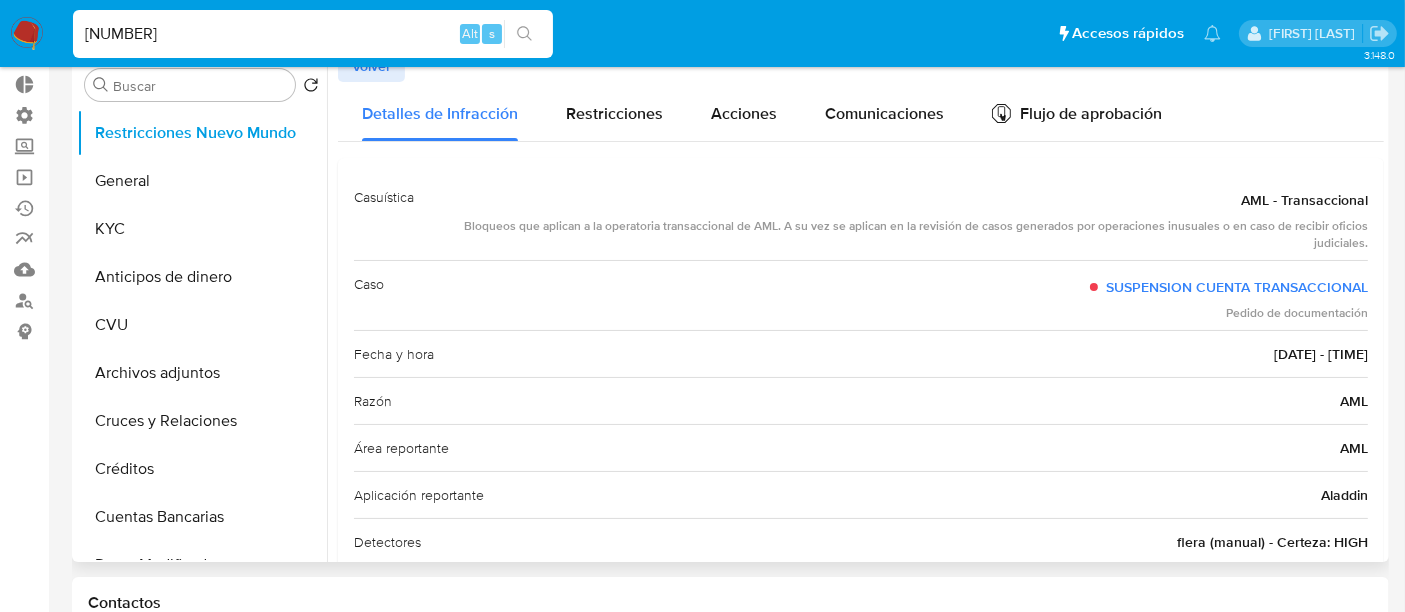 drag, startPoint x: 670, startPoint y: 232, endPoint x: 989, endPoint y: 236, distance: 319.0251 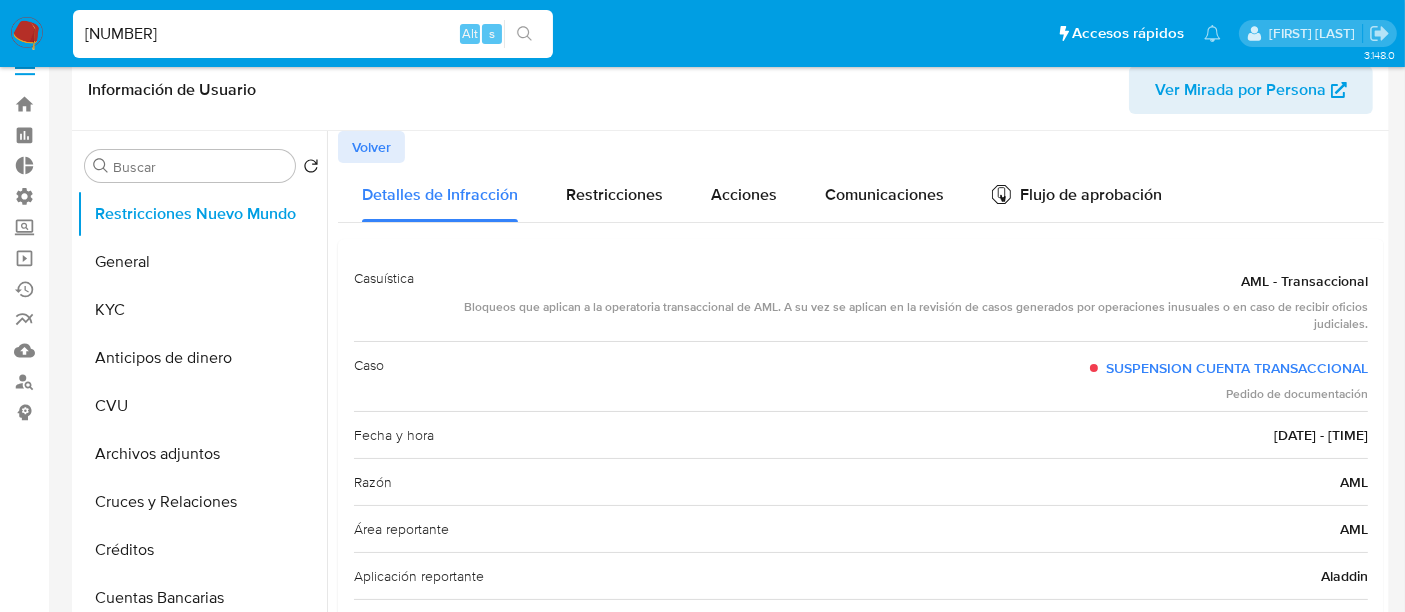 scroll, scrollTop: 0, scrollLeft: 0, axis: both 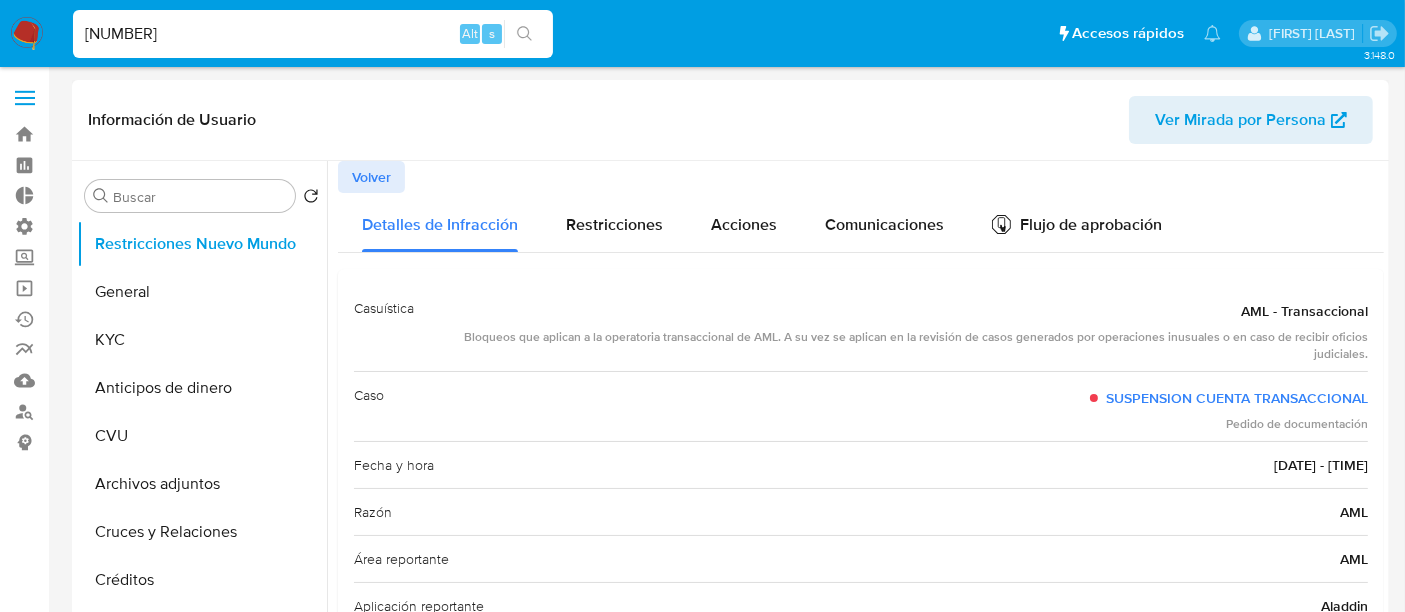 click on "Volver" at bounding box center [371, 177] 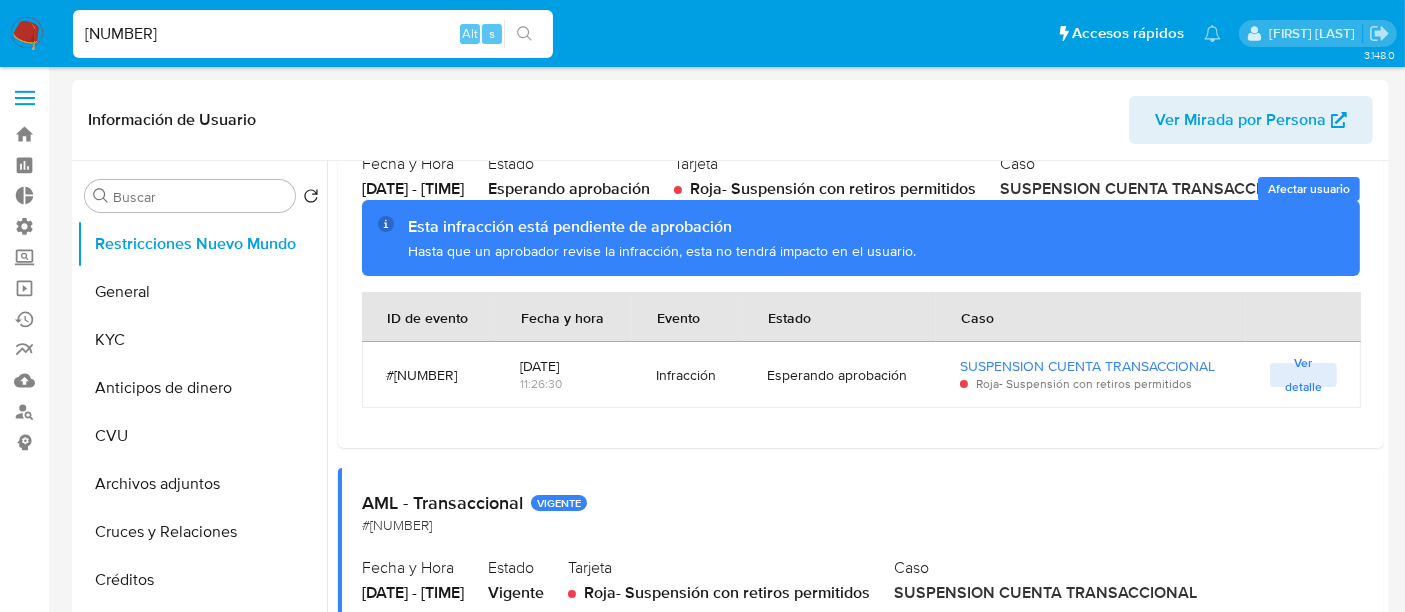 scroll, scrollTop: 333, scrollLeft: 0, axis: vertical 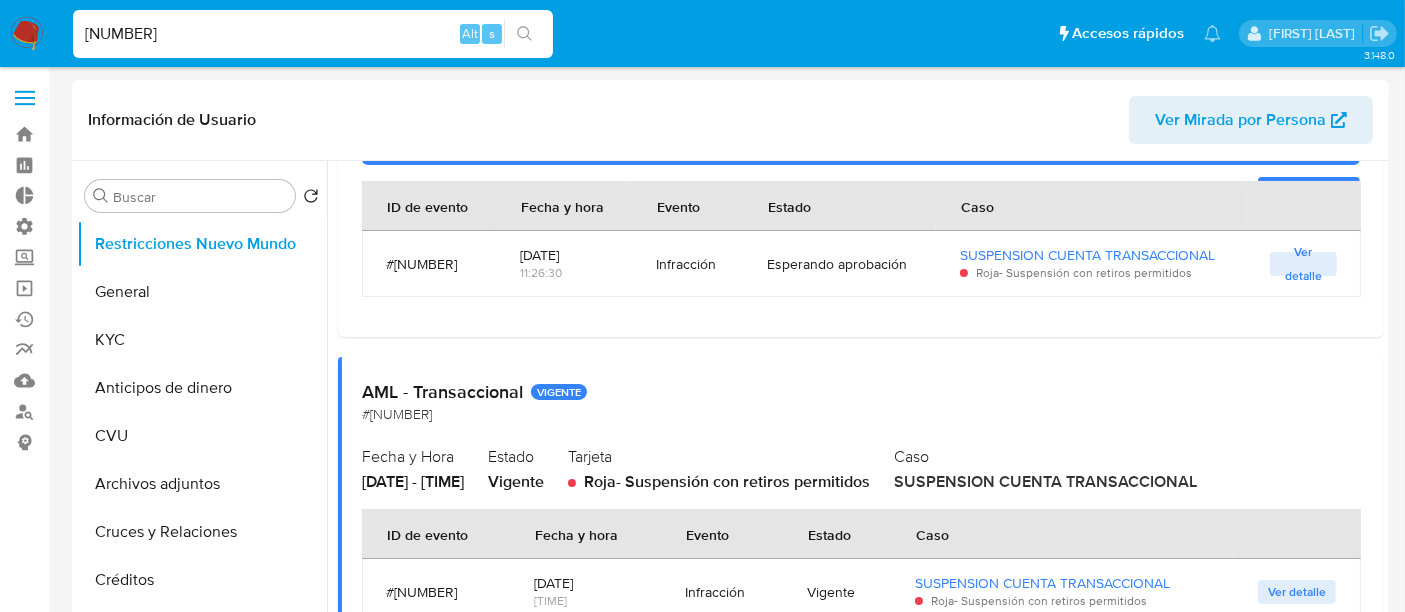 click on "Ver detalle" at bounding box center (1303, 264) 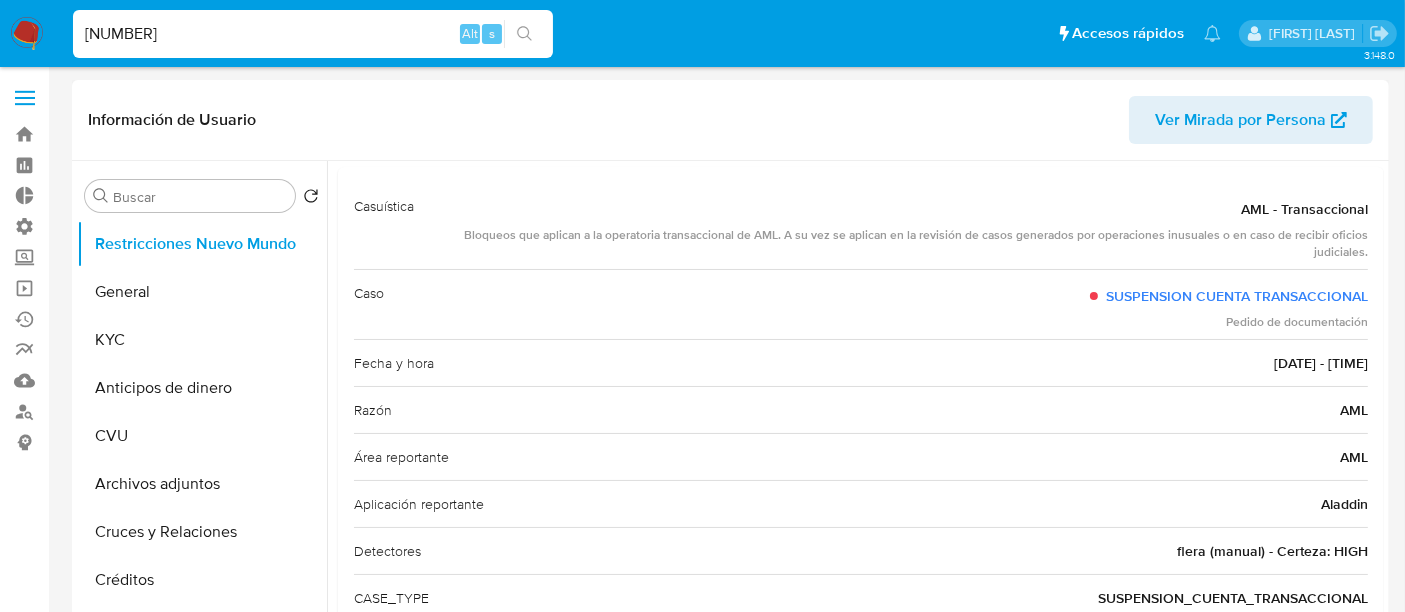 scroll, scrollTop: 0, scrollLeft: 0, axis: both 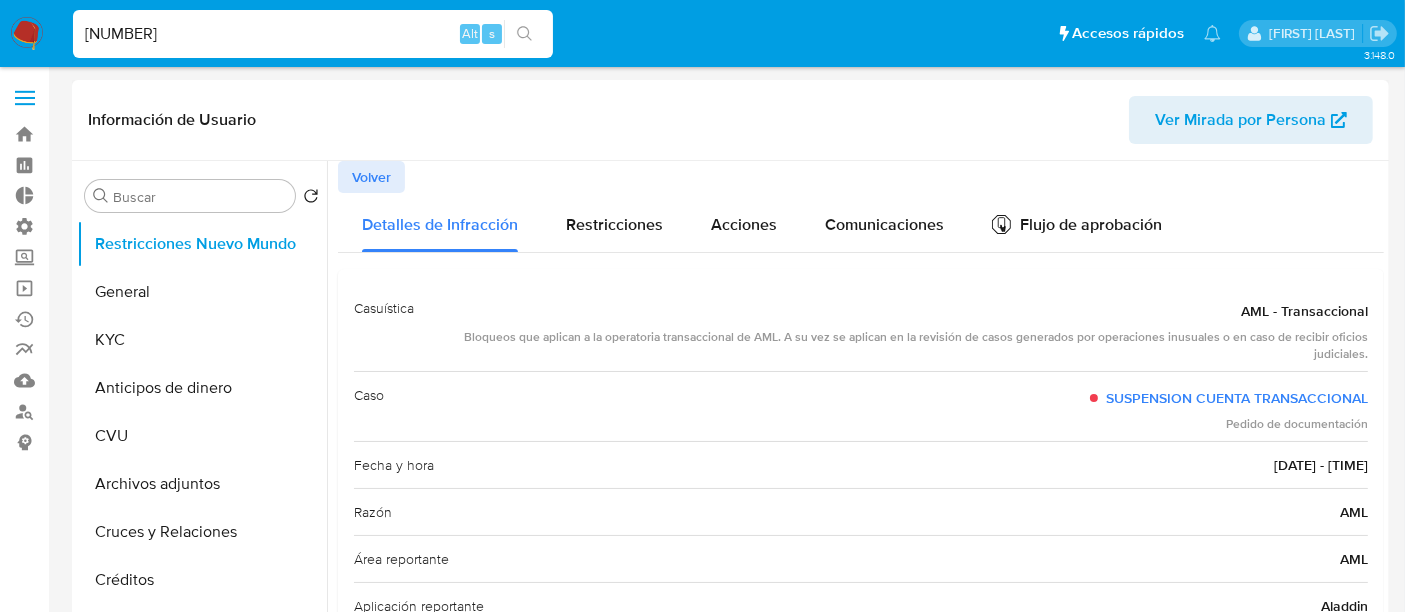 click on "Volver" at bounding box center (371, 177) 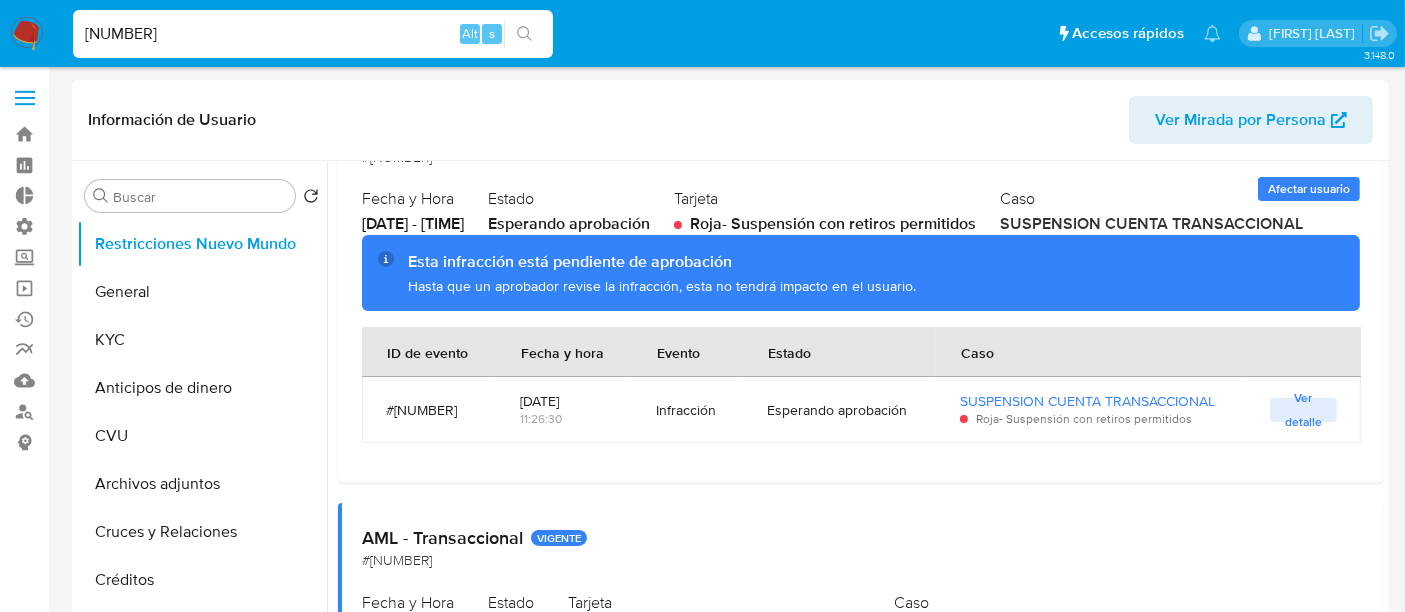 scroll, scrollTop: 350, scrollLeft: 0, axis: vertical 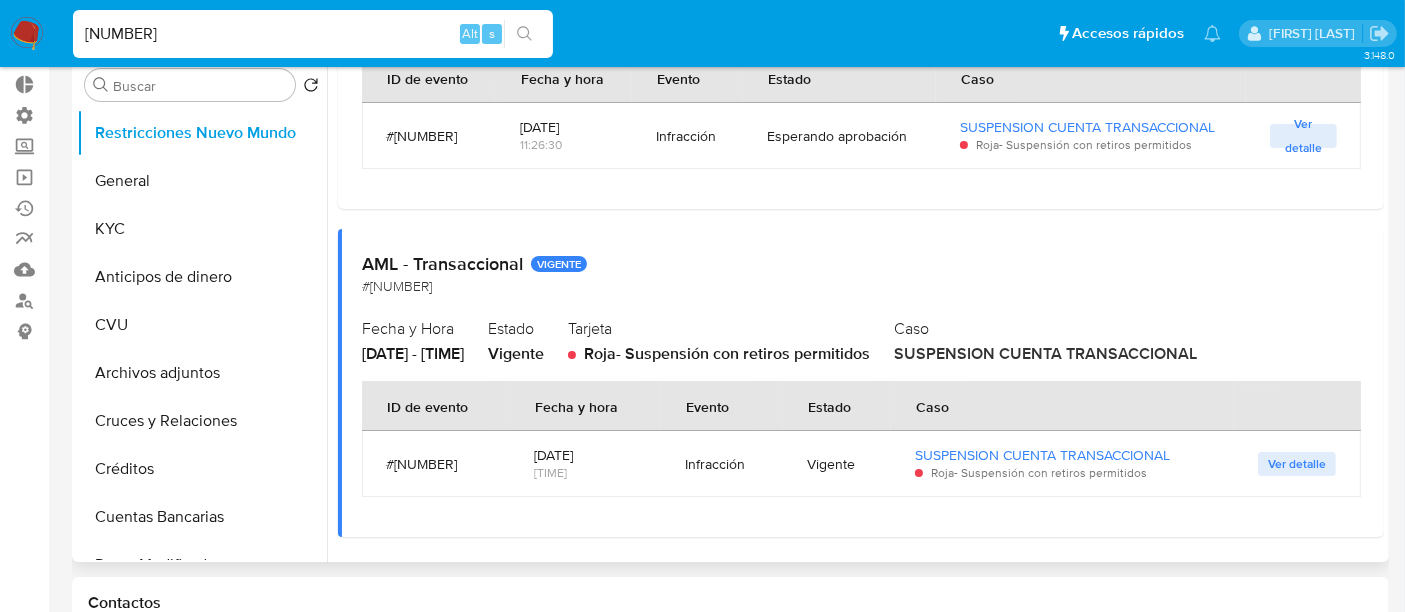 click on "Vigente" at bounding box center (837, 464) 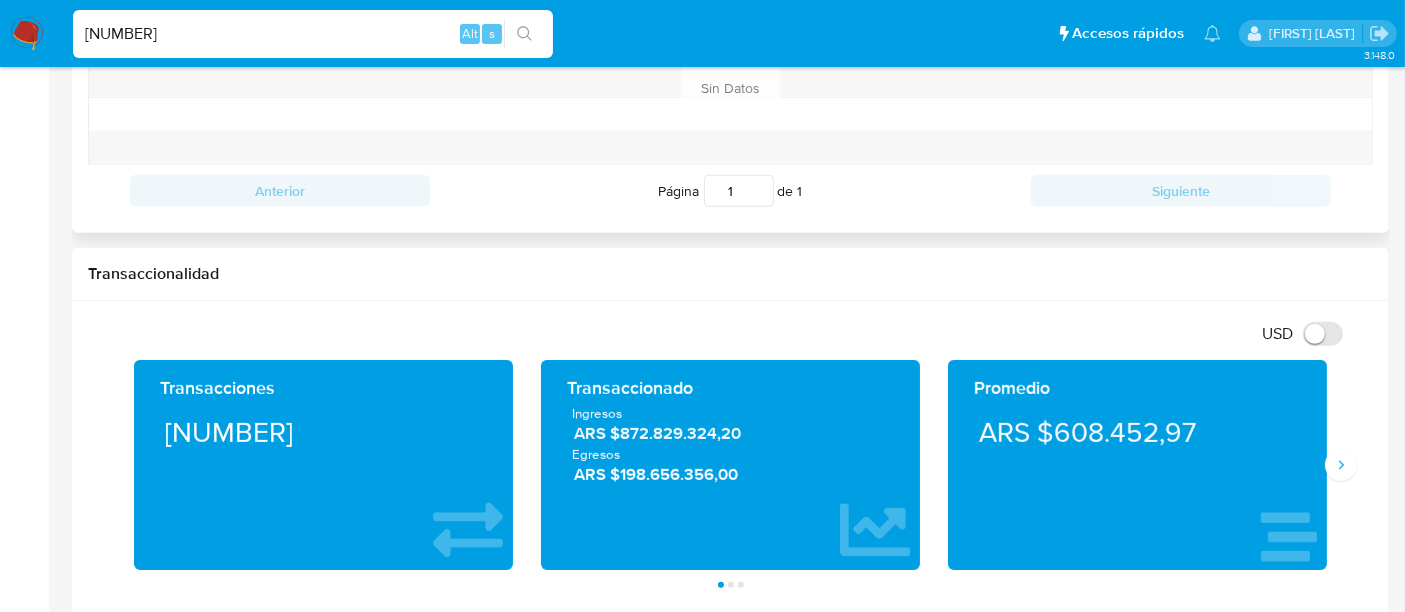 scroll, scrollTop: 1111, scrollLeft: 0, axis: vertical 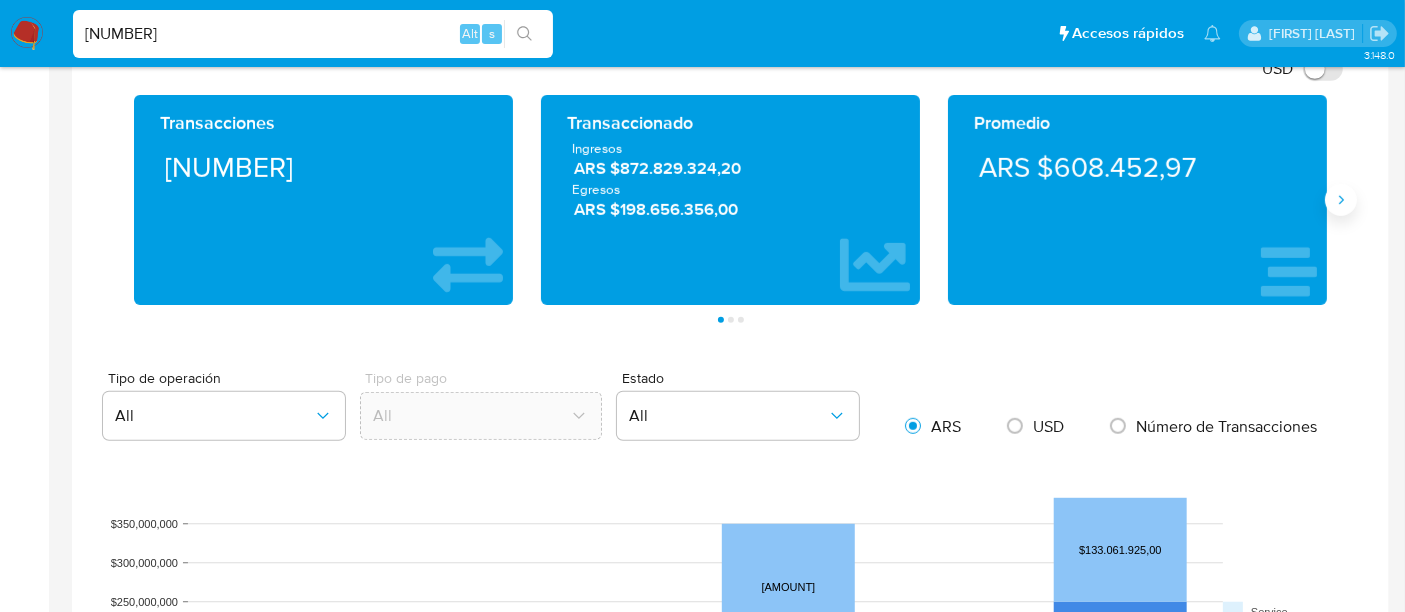 click on "Saldo MP Total ARS [AMOUNT] Disponible ARS [AMOUNT] No disponible ARS [AMOUNT]" at bounding box center [1544, 200] 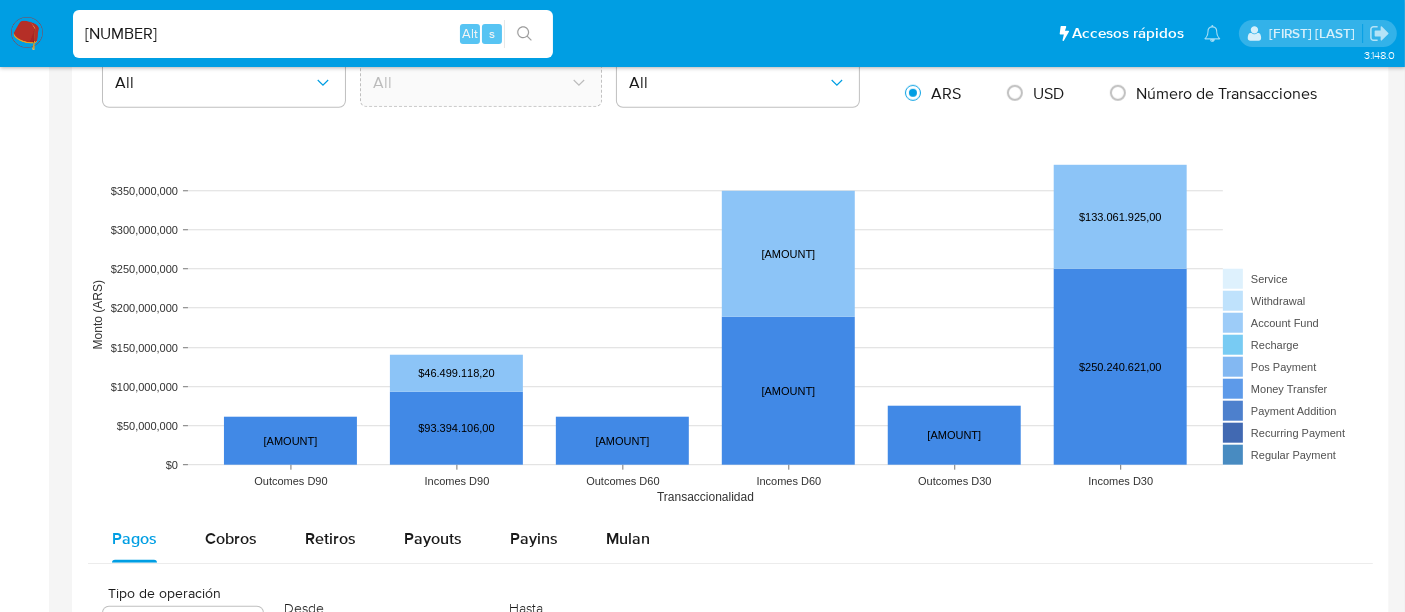 type 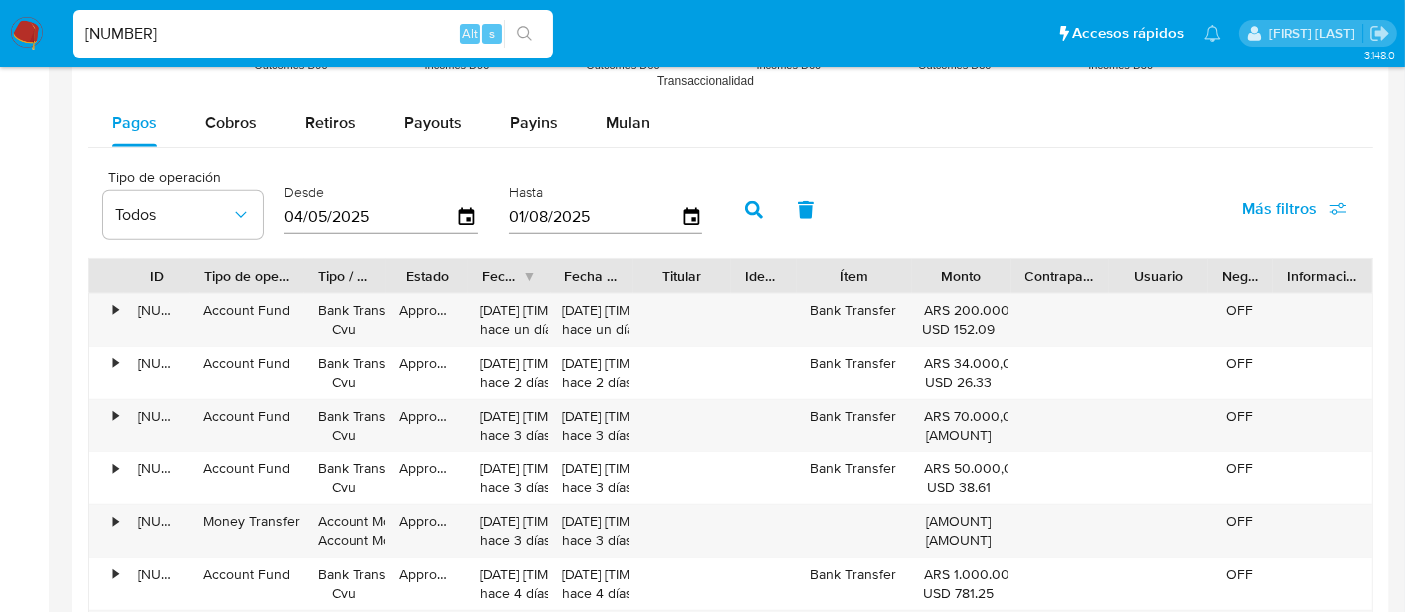 drag, startPoint x: 267, startPoint y: 270, endPoint x: 305, endPoint y: 272, distance: 38.052597 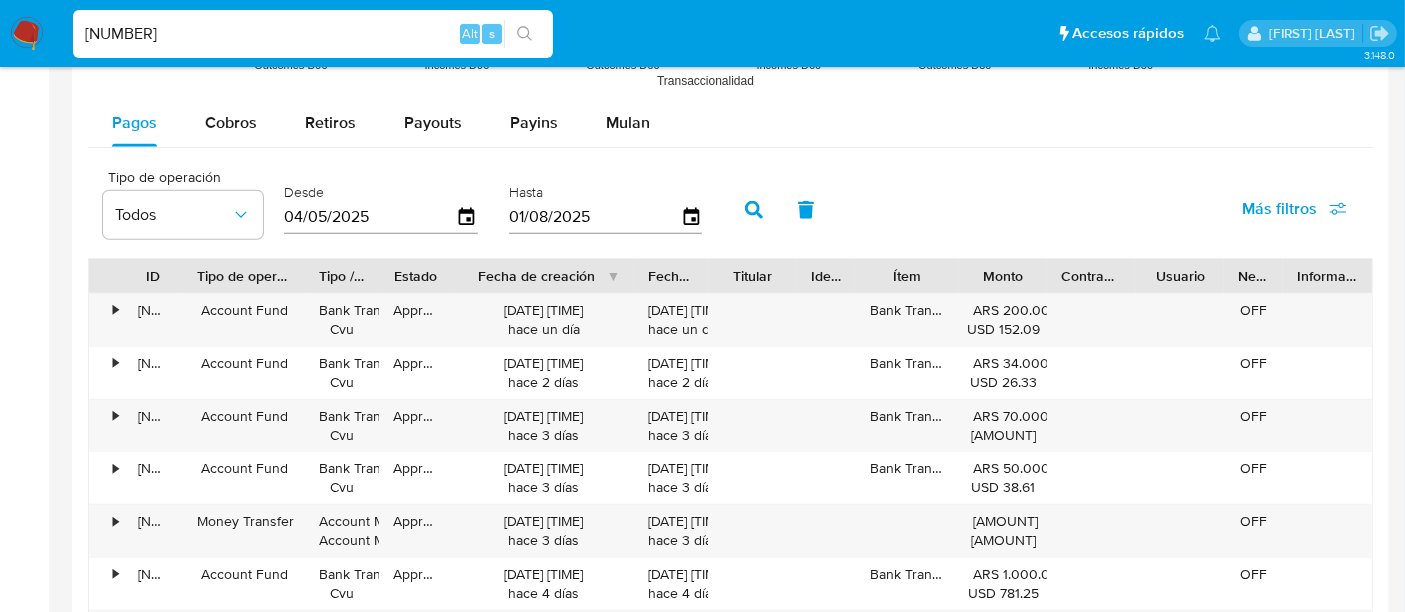 drag, startPoint x: 557, startPoint y: 278, endPoint x: 657, endPoint y: 278, distance: 100 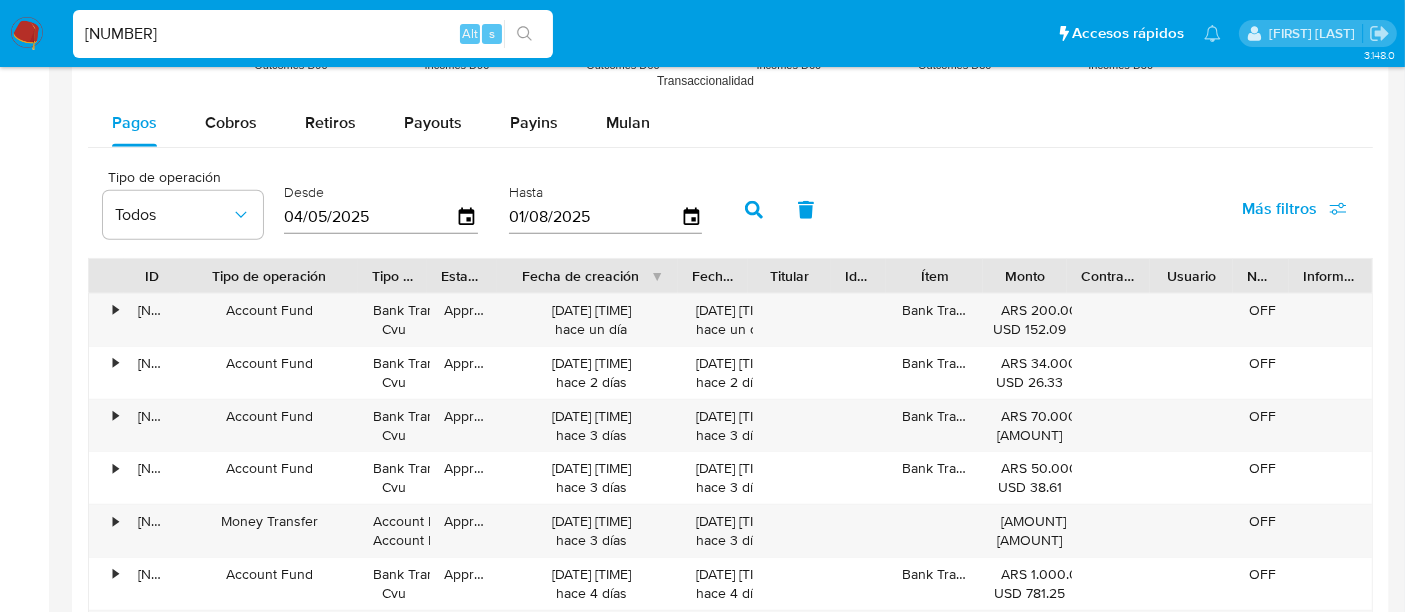drag, startPoint x: 294, startPoint y: 273, endPoint x: 343, endPoint y: 277, distance: 49.162994 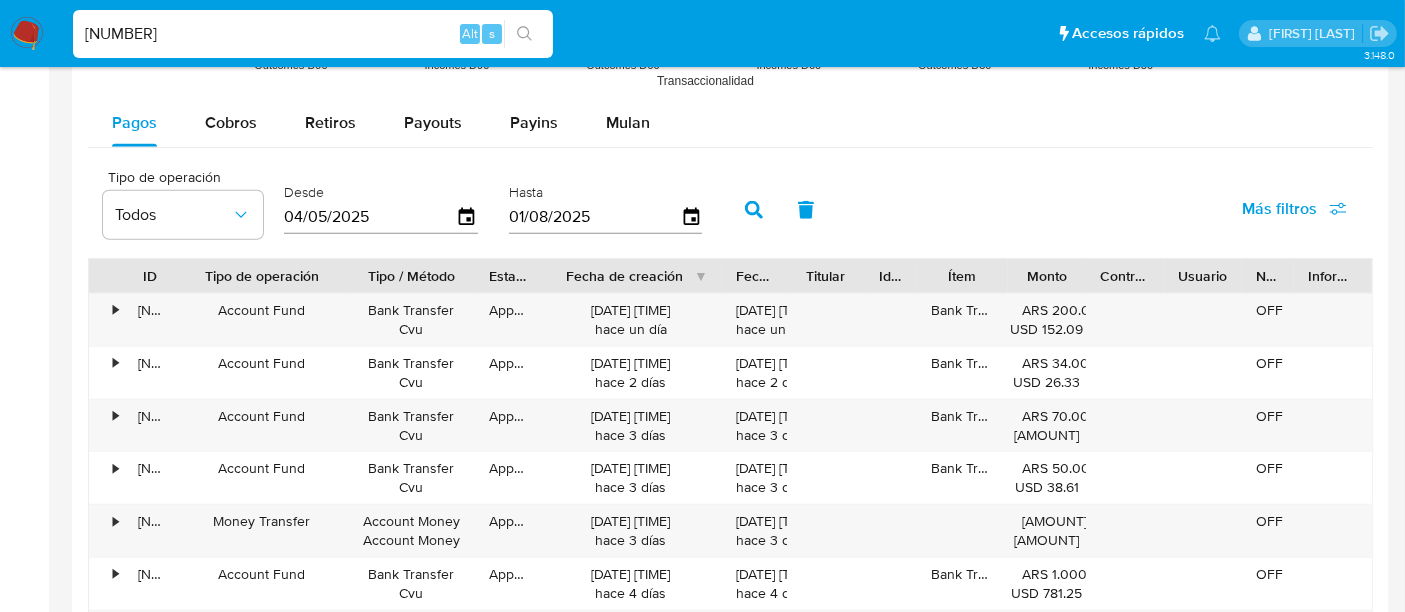 drag, startPoint x: 418, startPoint y: 275, endPoint x: 476, endPoint y: 275, distance: 58 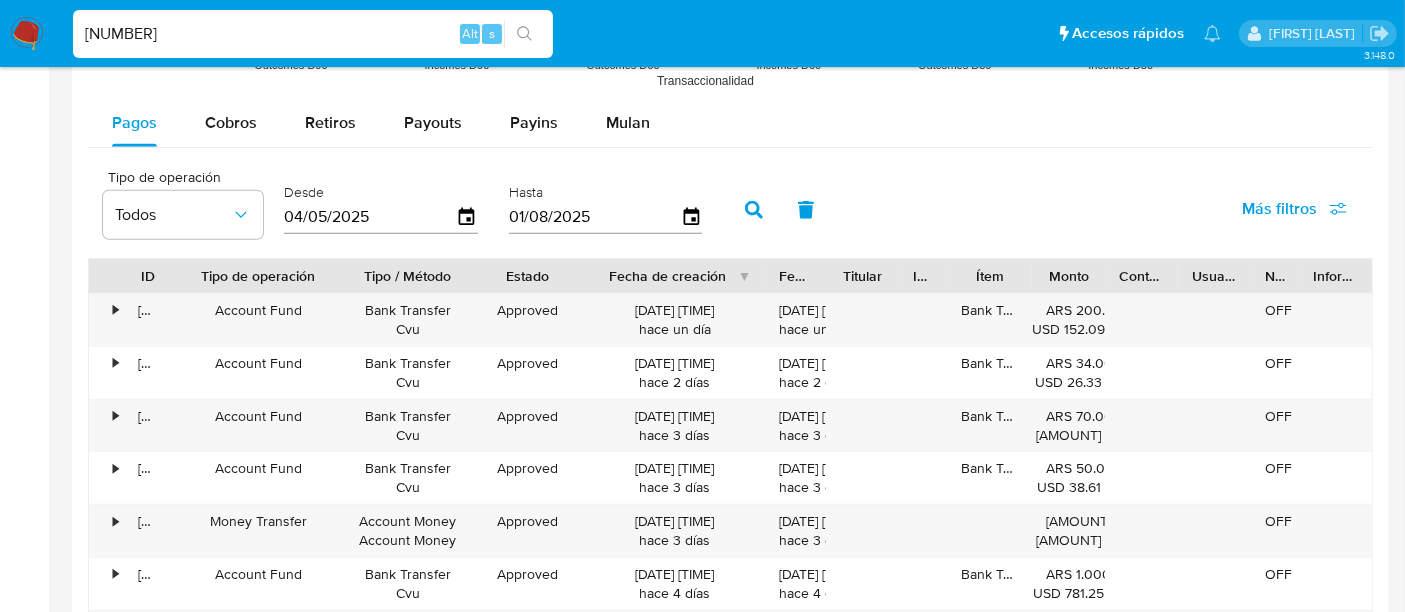 drag, startPoint x: 551, startPoint y: 274, endPoint x: 598, endPoint y: 272, distance: 47.042534 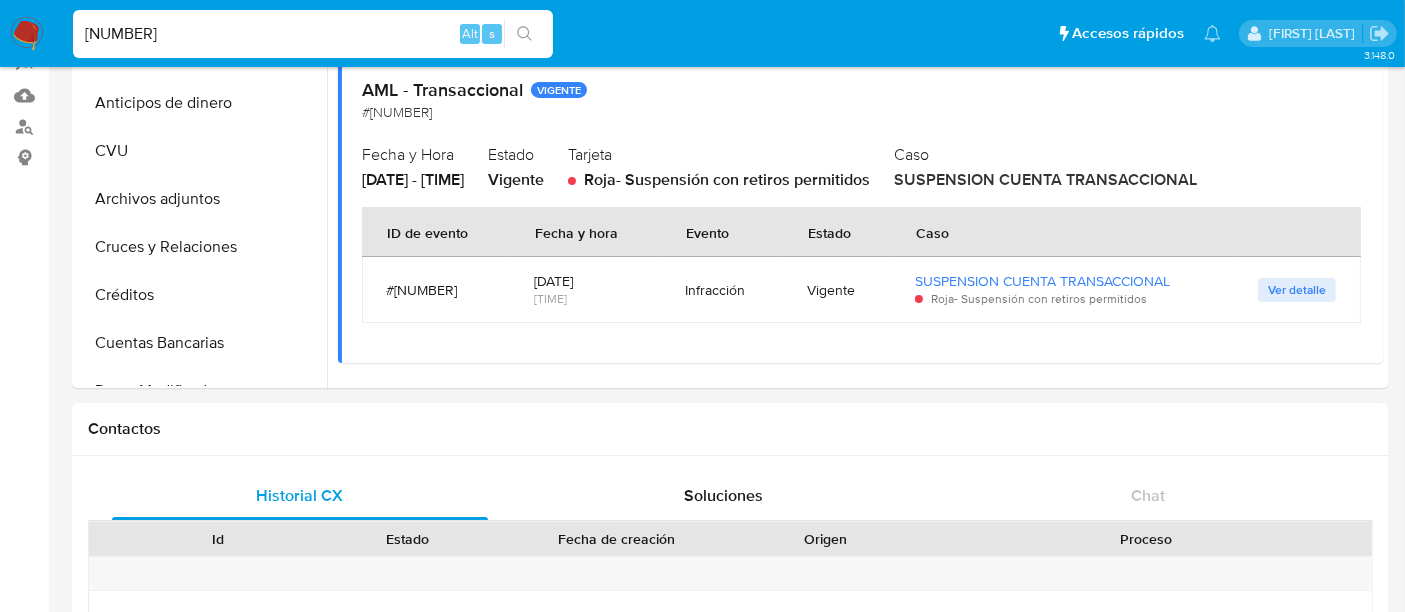 scroll, scrollTop: 194, scrollLeft: 0, axis: vertical 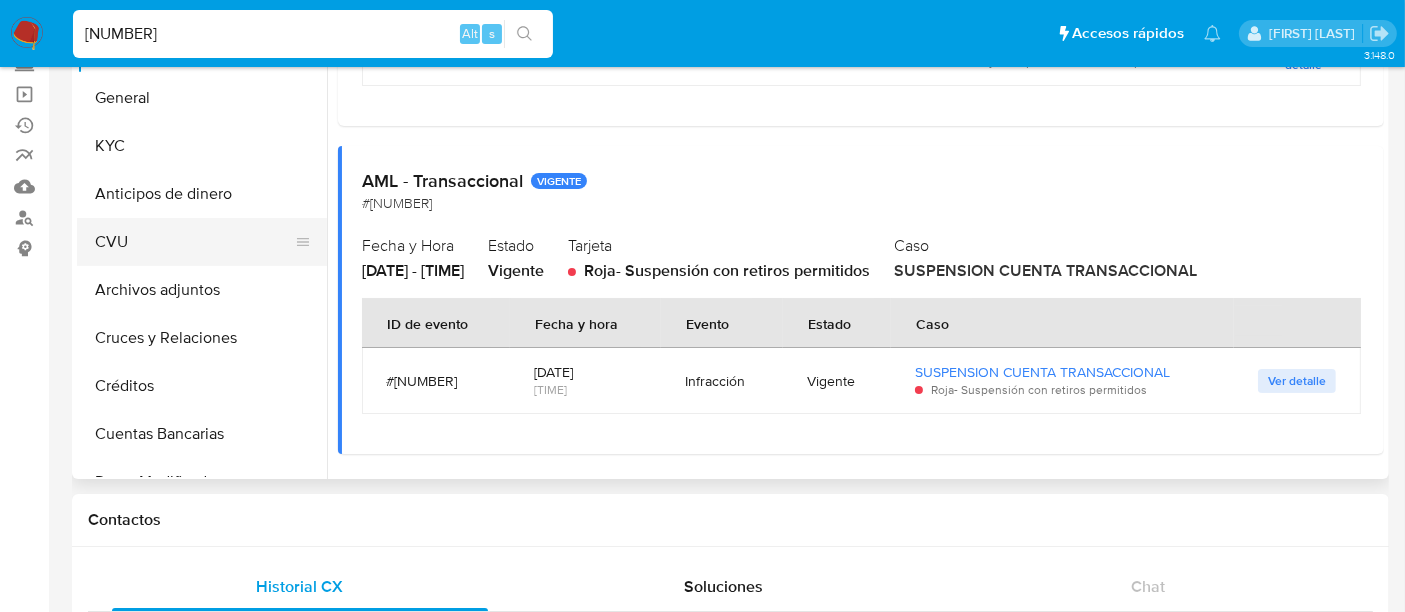 click on "CVU" at bounding box center [194, 242] 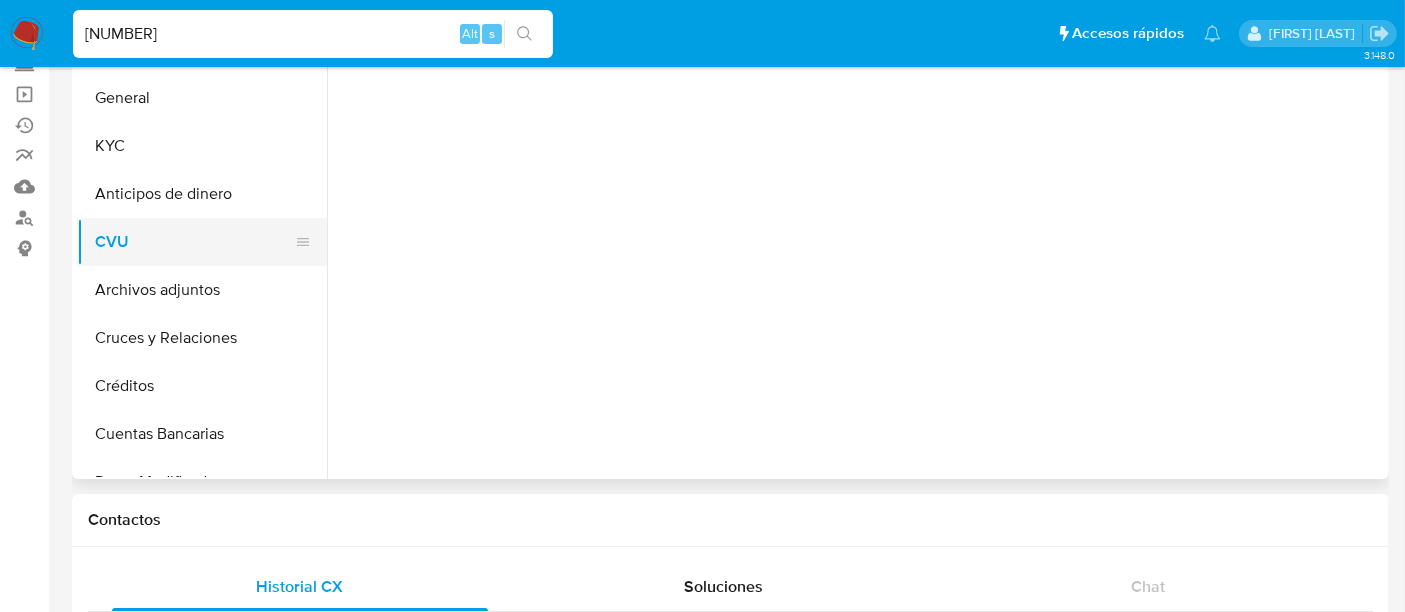 scroll, scrollTop: 0, scrollLeft: 0, axis: both 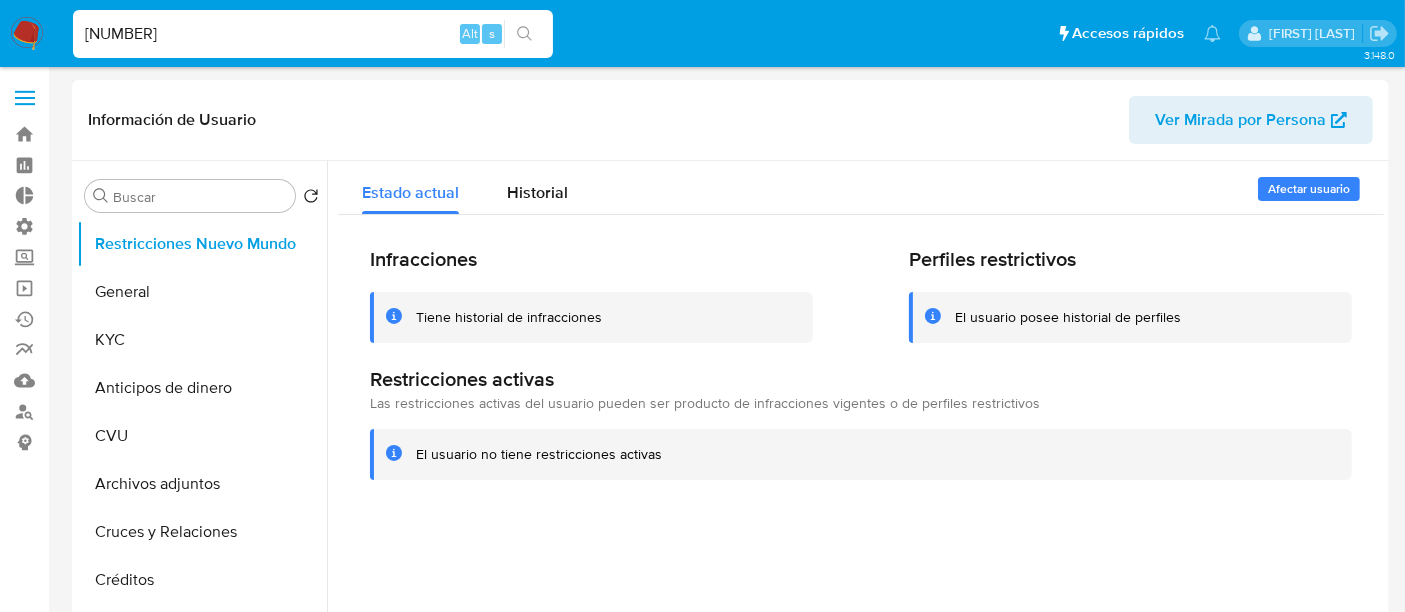 select on "10" 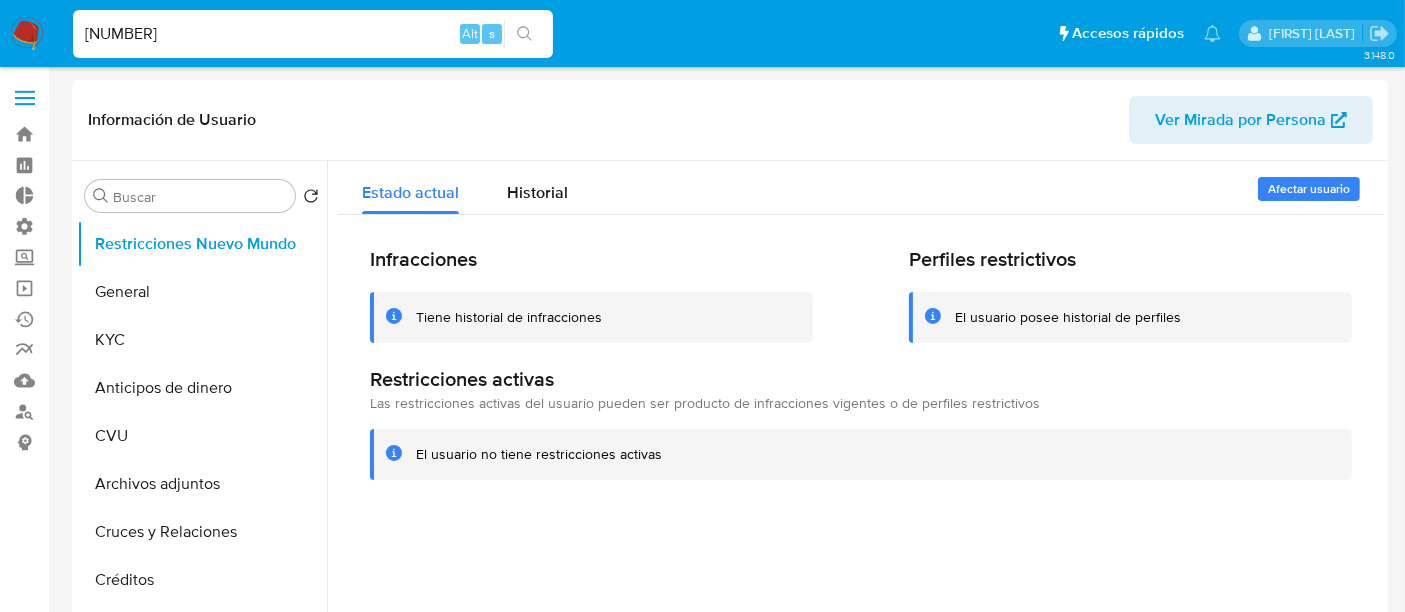 click on "[NUMBER] Alt s" at bounding box center [313, 34] 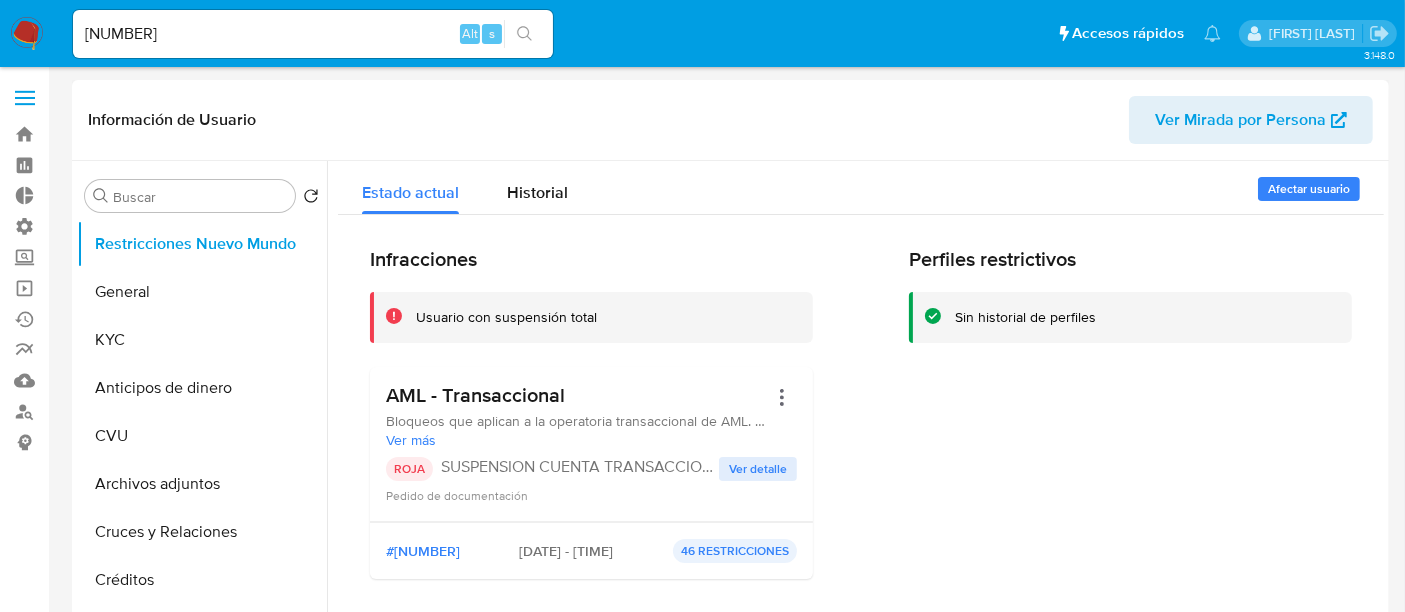 select on "10" 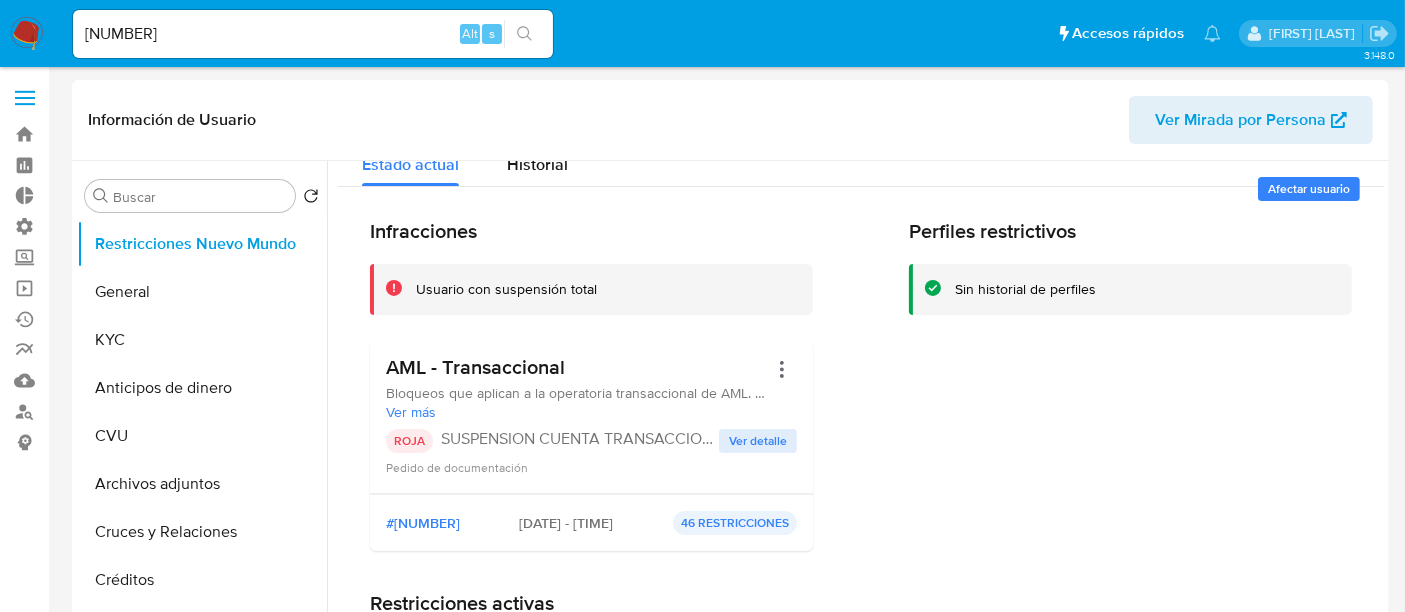 scroll, scrollTop: 0, scrollLeft: 0, axis: both 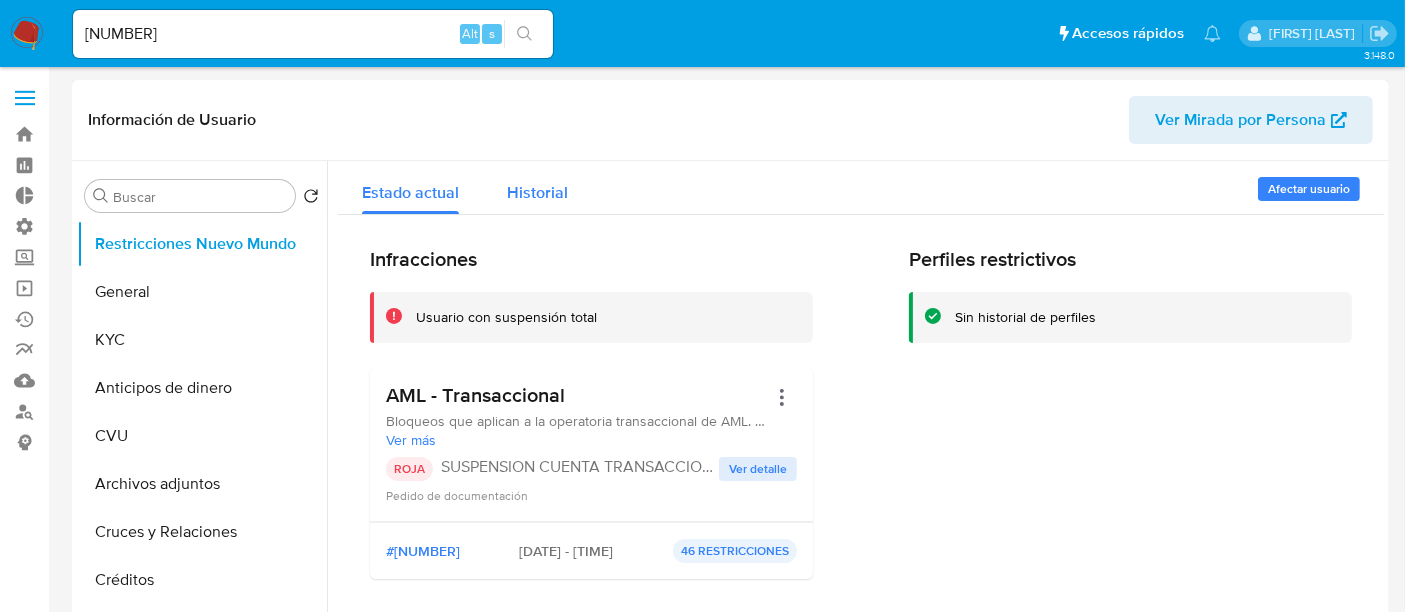 click on "Historial" at bounding box center (537, 192) 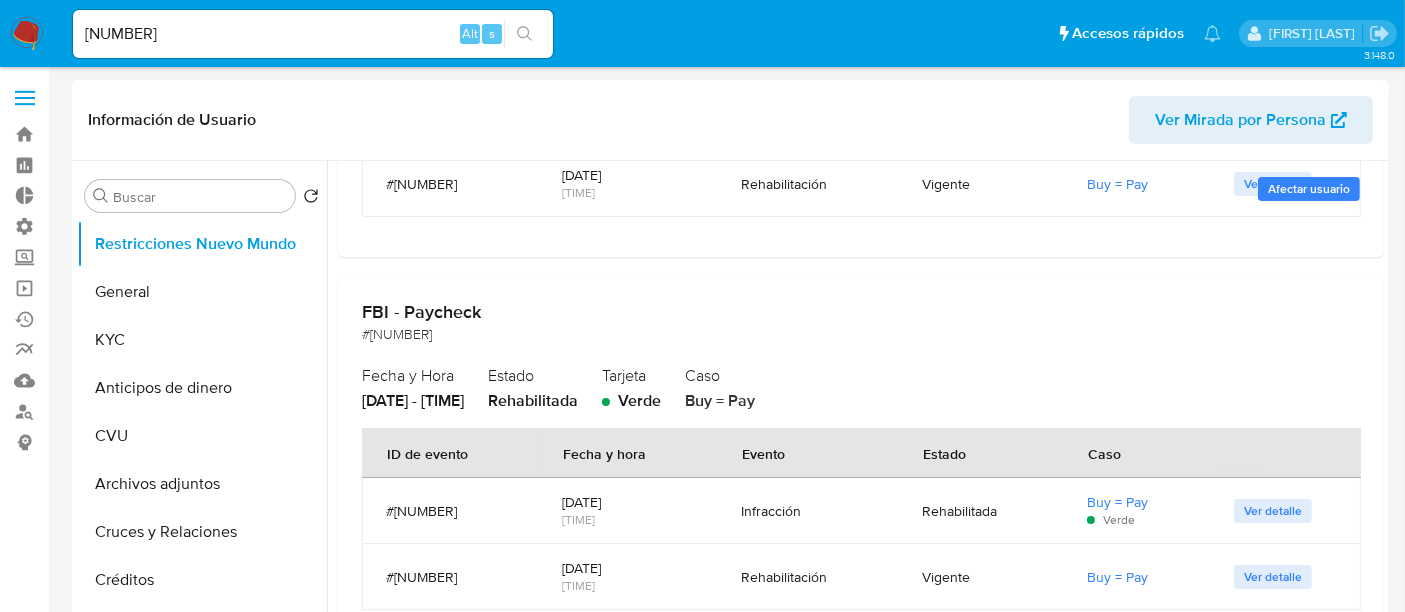 scroll, scrollTop: 1453, scrollLeft: 0, axis: vertical 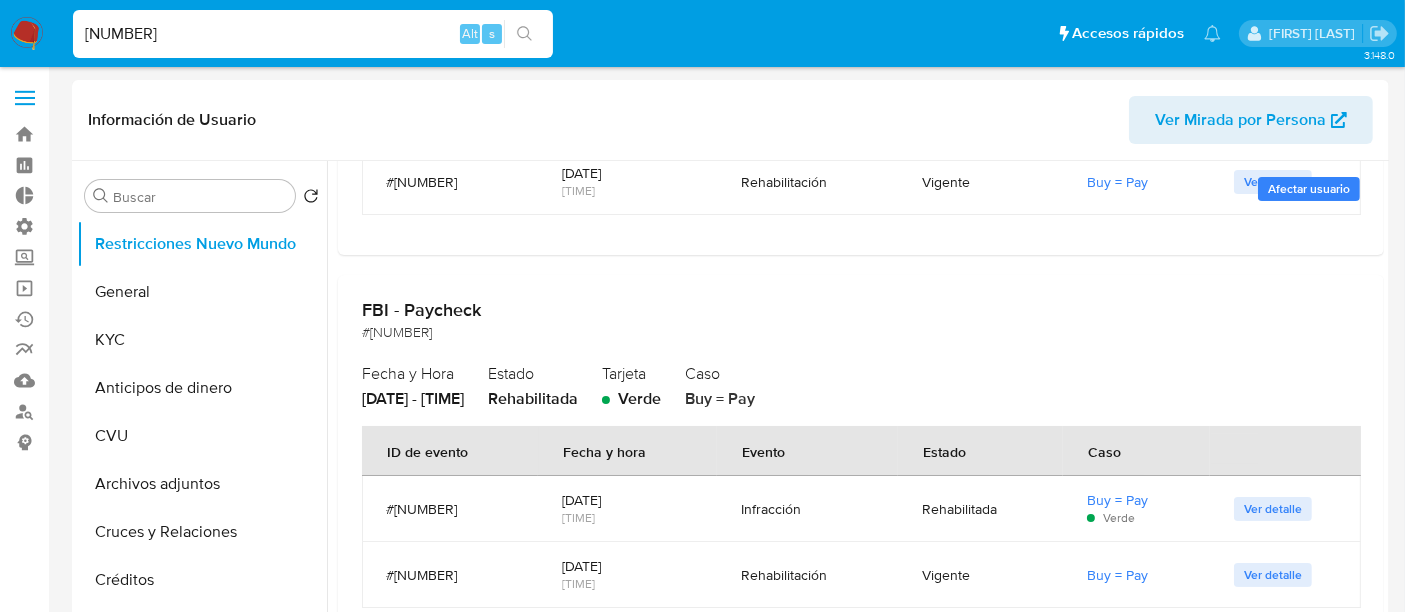 click on "[NUMBER]" at bounding box center [313, 34] 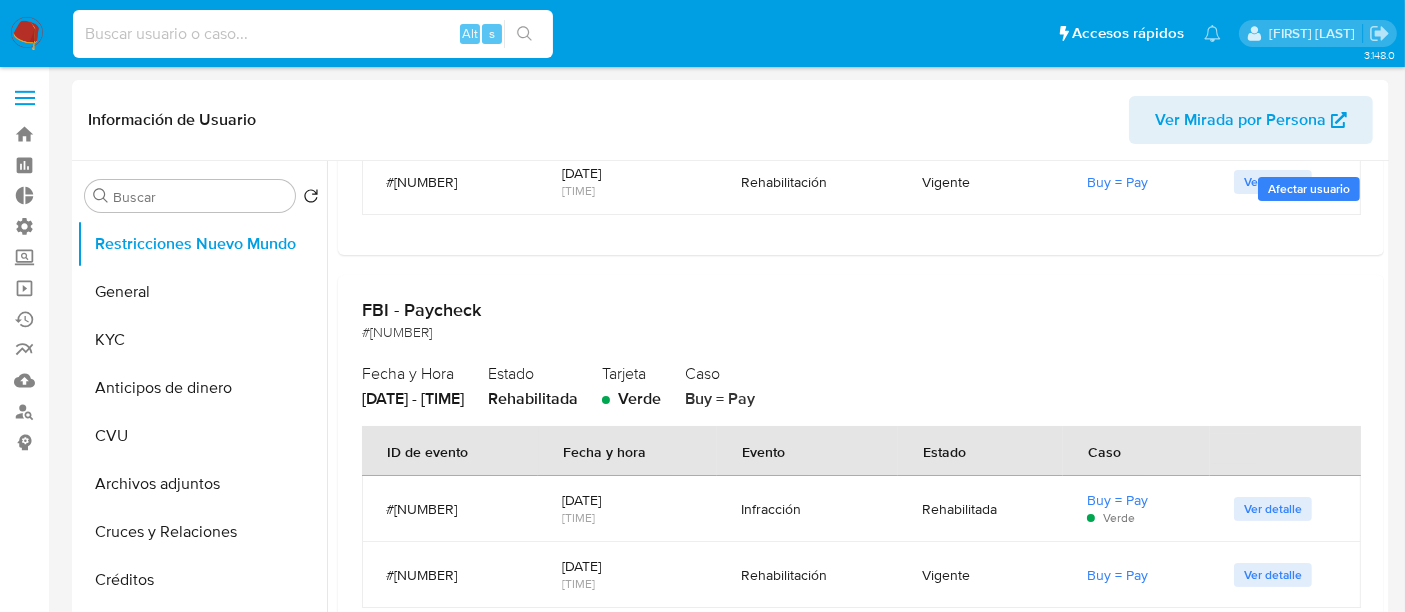 paste on "[NUMBER]" 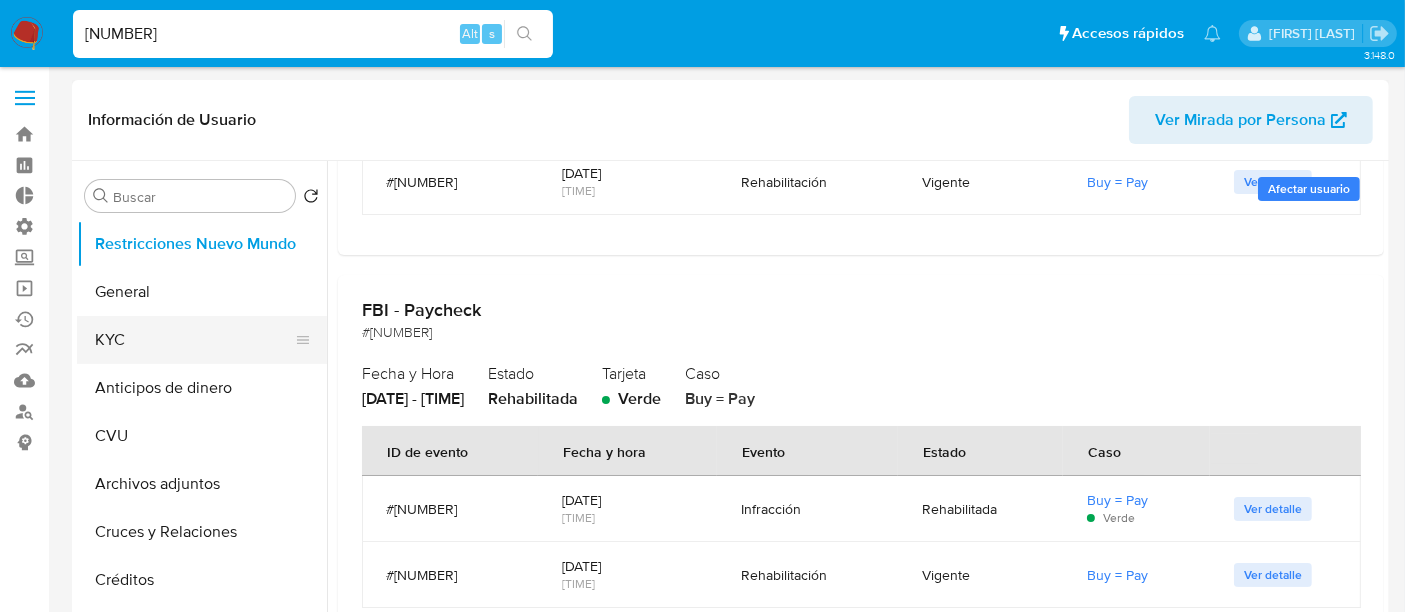 type on "[NUMBER]" 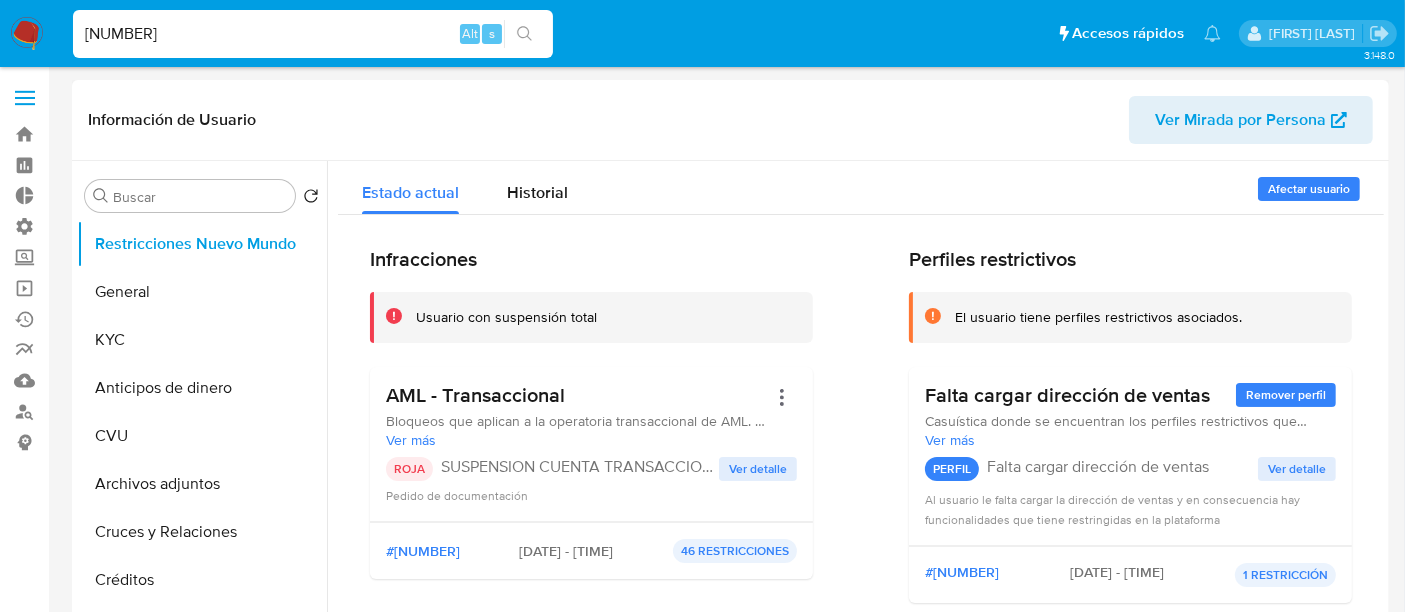 select on "10" 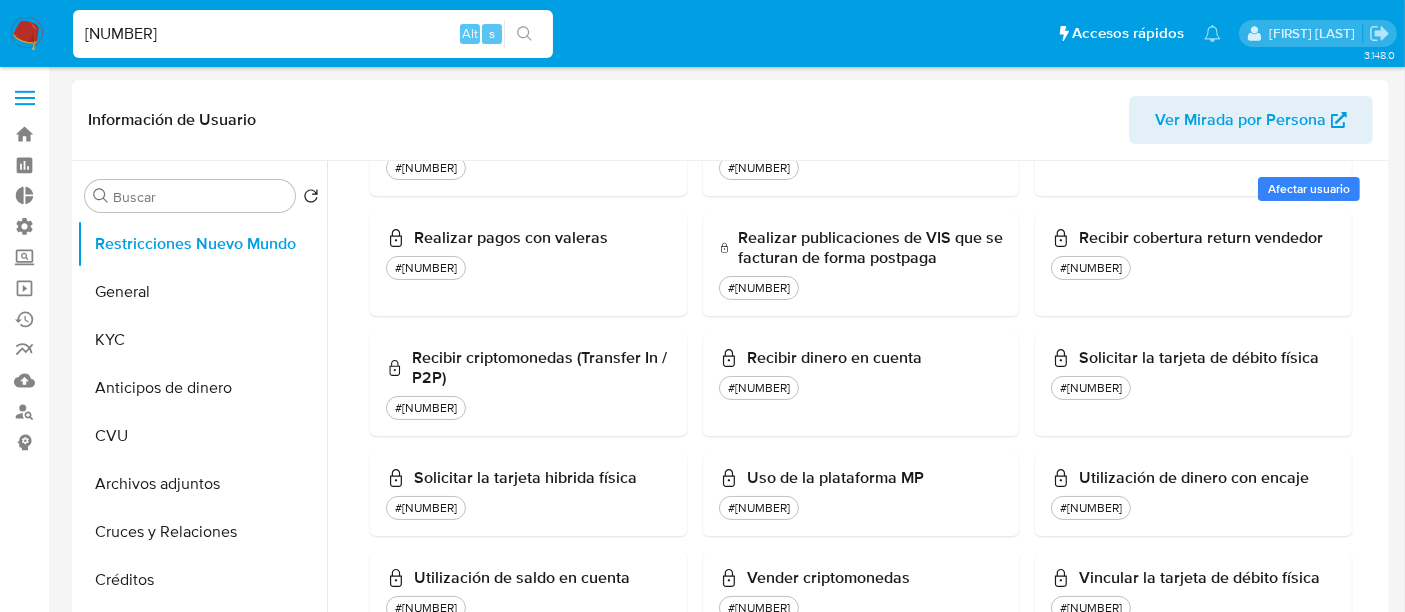 scroll, scrollTop: 1869, scrollLeft: 0, axis: vertical 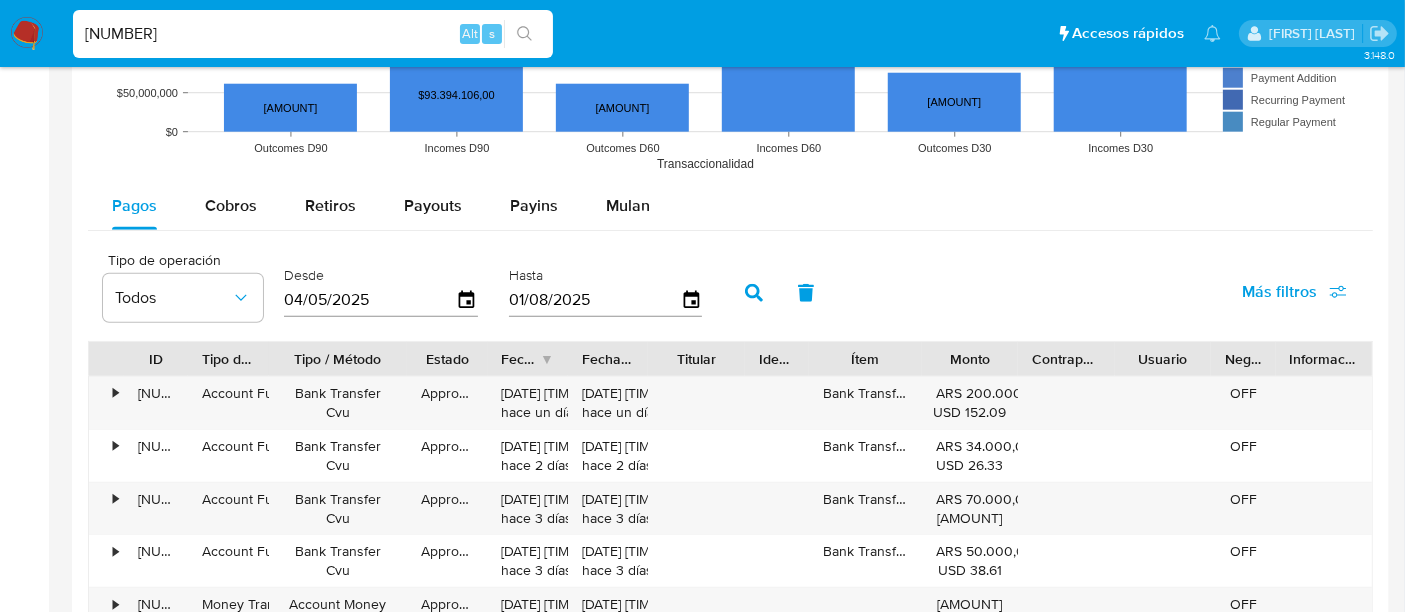 drag, startPoint x: 359, startPoint y: 358, endPoint x: 407, endPoint y: 344, distance: 50 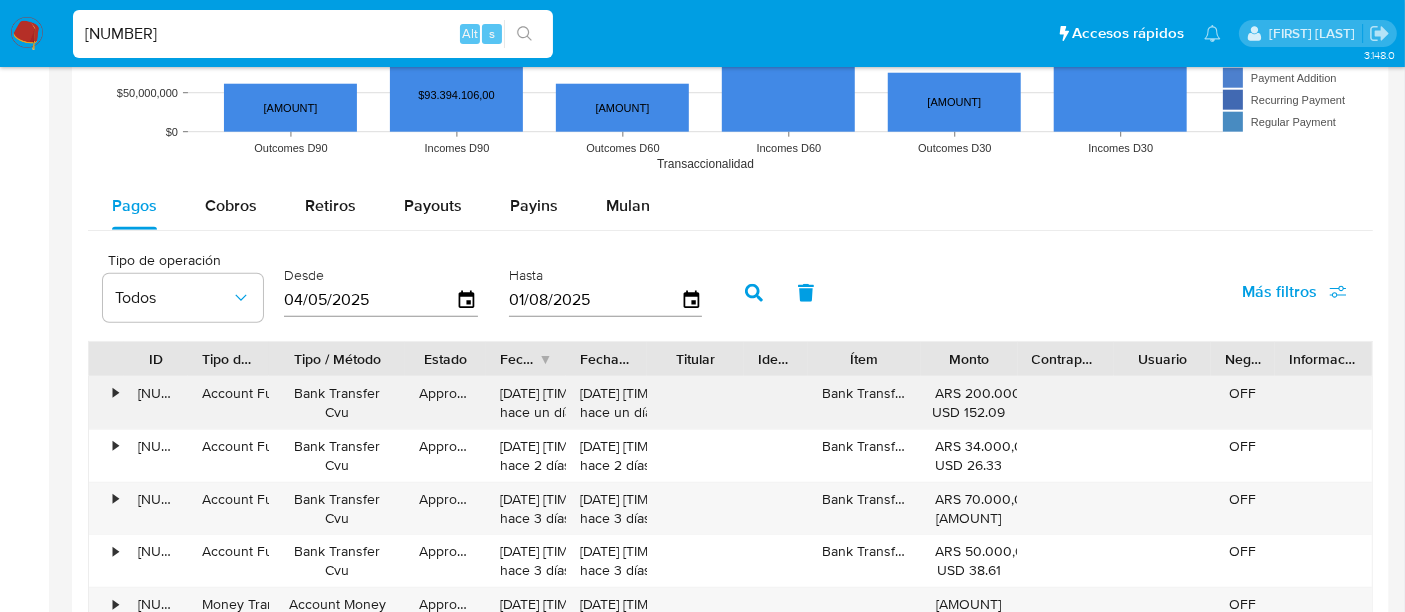 drag, startPoint x: 297, startPoint y: 382, endPoint x: 377, endPoint y: 406, distance: 83.52245 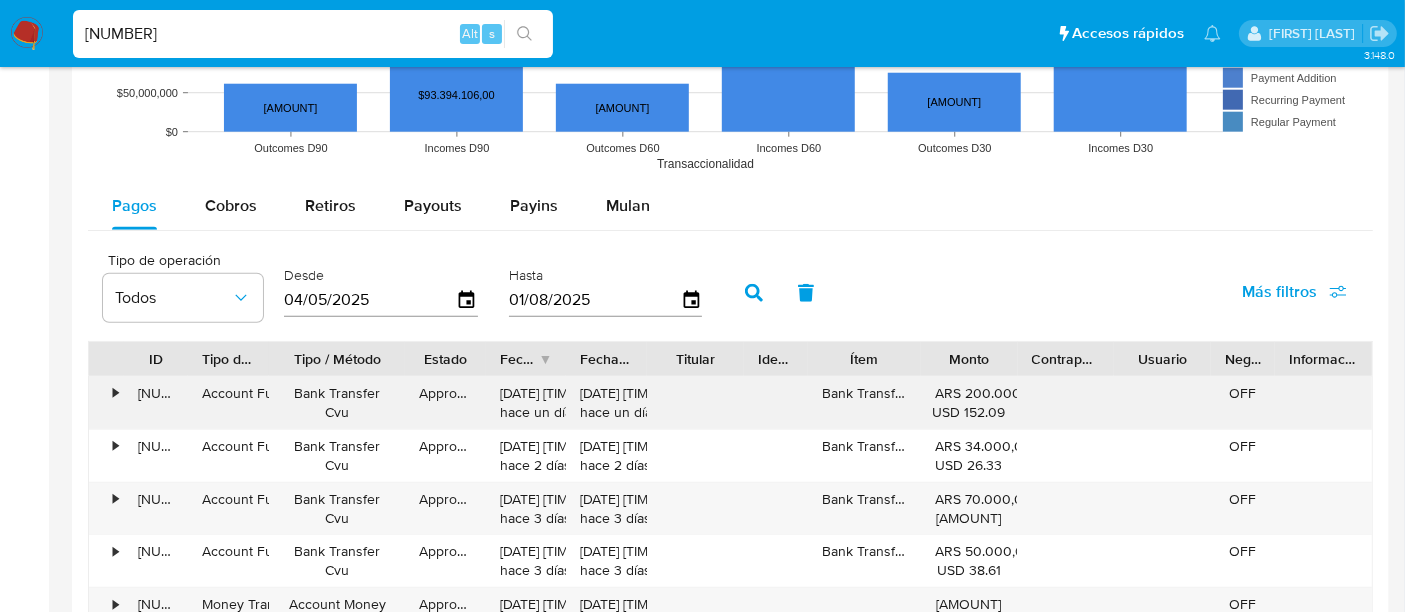 click on "[NUMBER]" at bounding box center [156, 403] 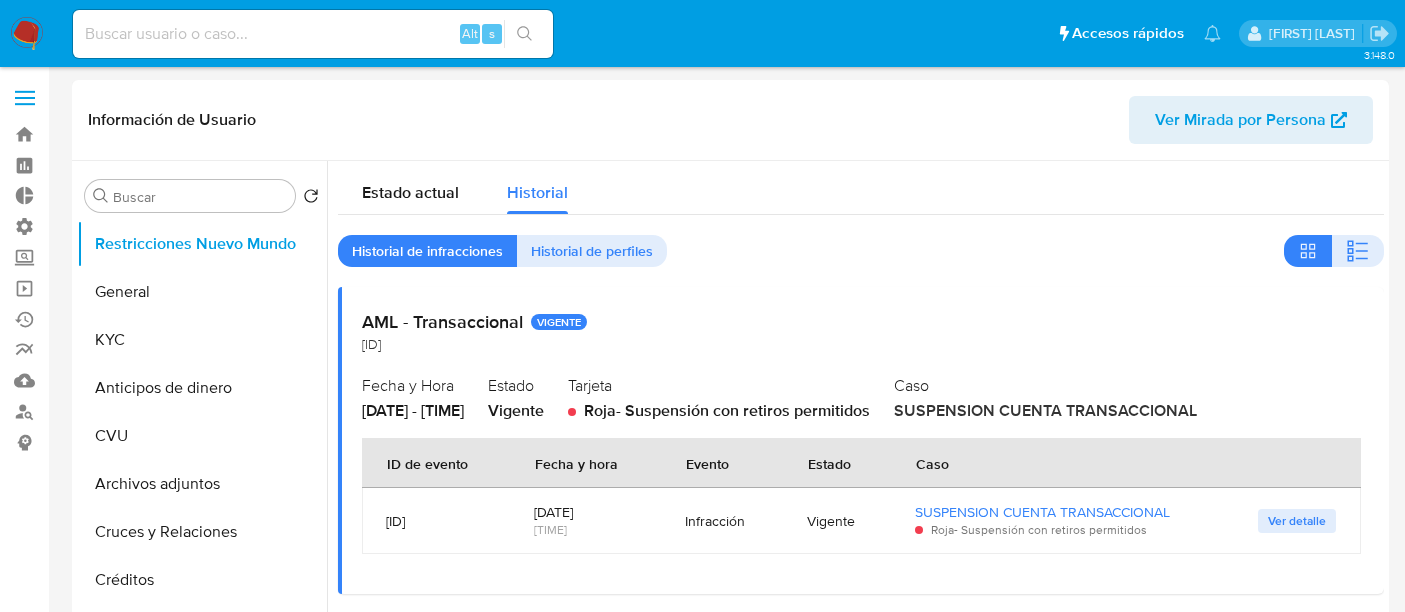 select on "10" 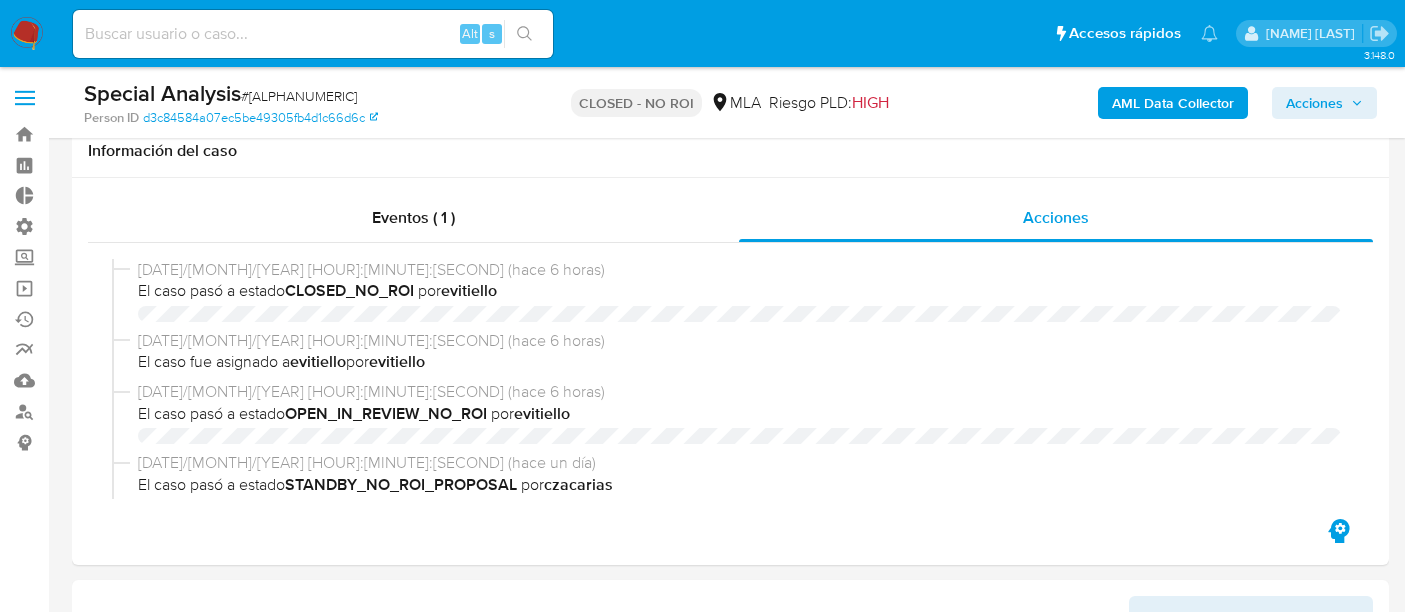 select on "10" 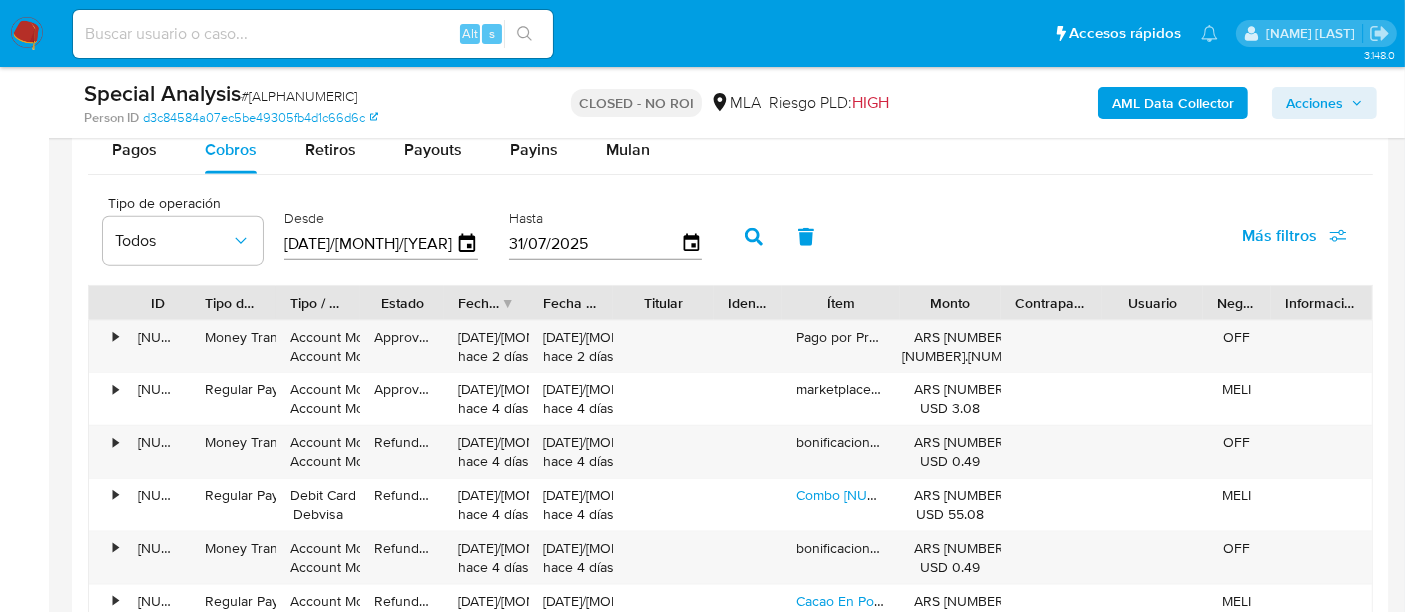 scroll, scrollTop: 2333, scrollLeft: 0, axis: vertical 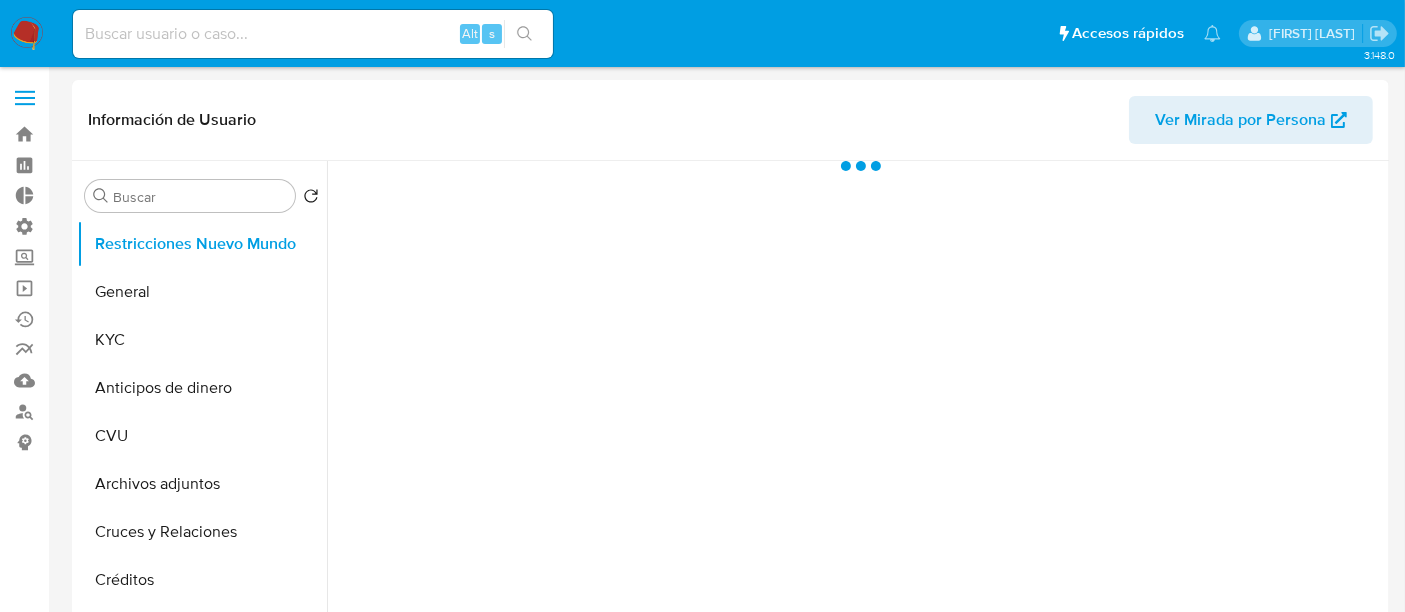 select on "10" 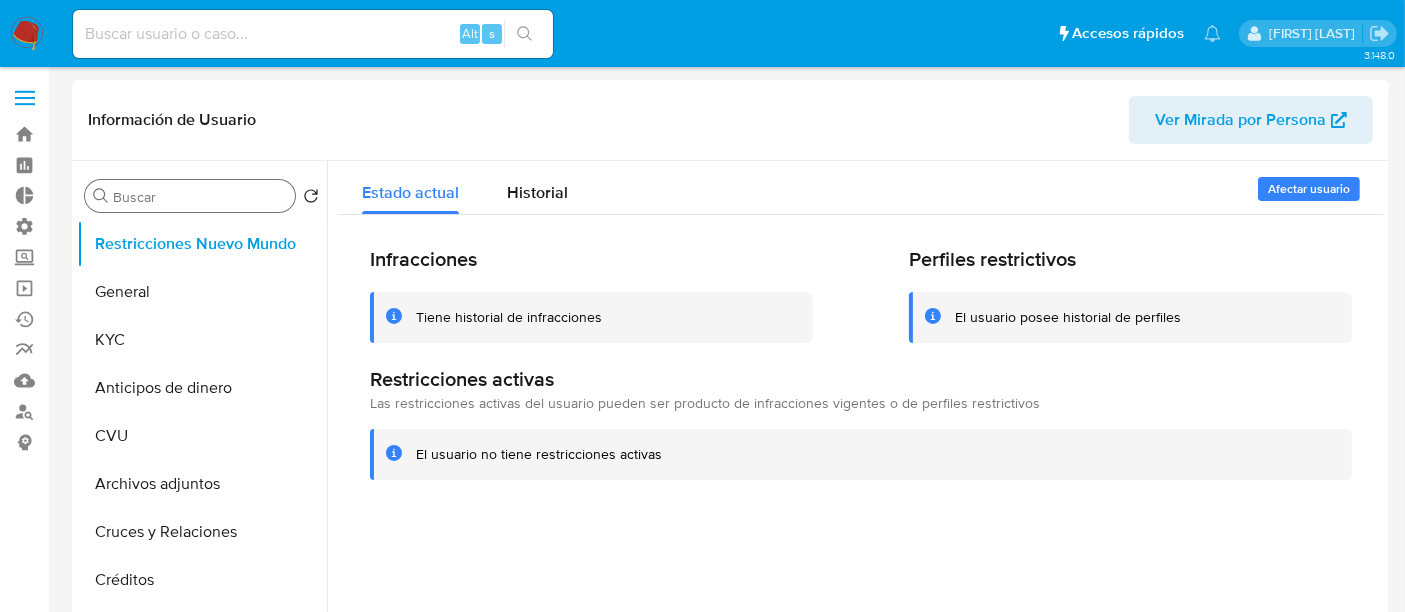 click on "Buscar" at bounding box center [200, 197] 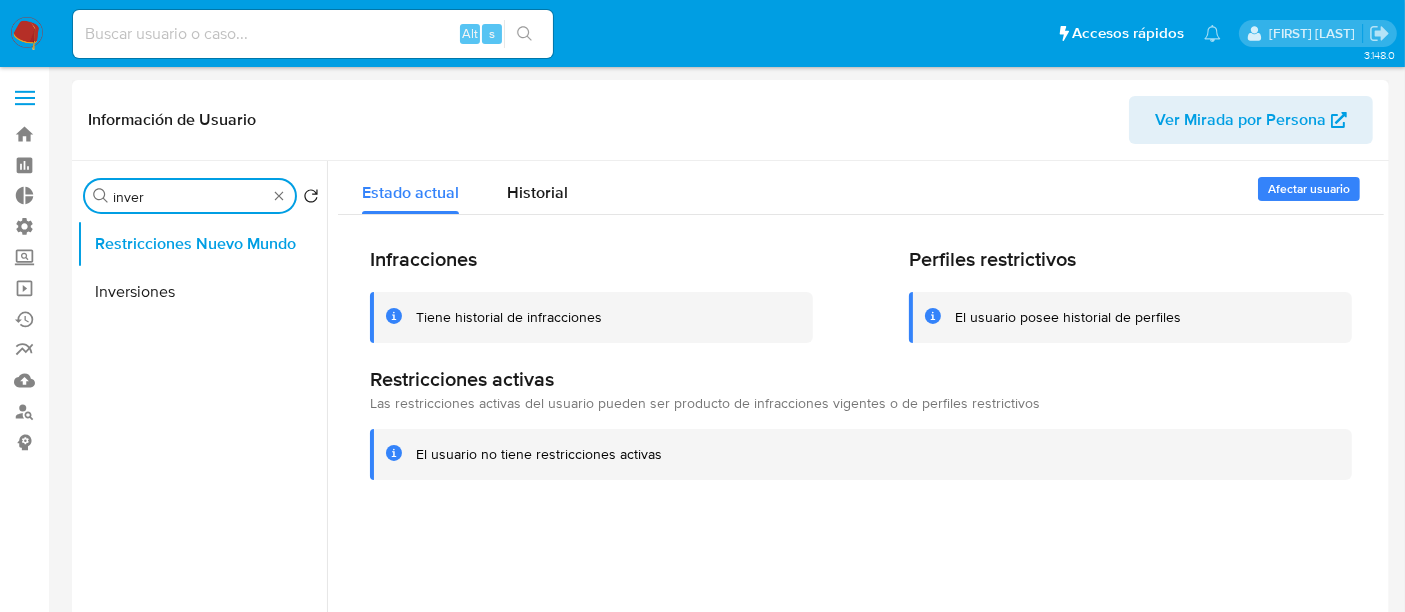 type on "inver" 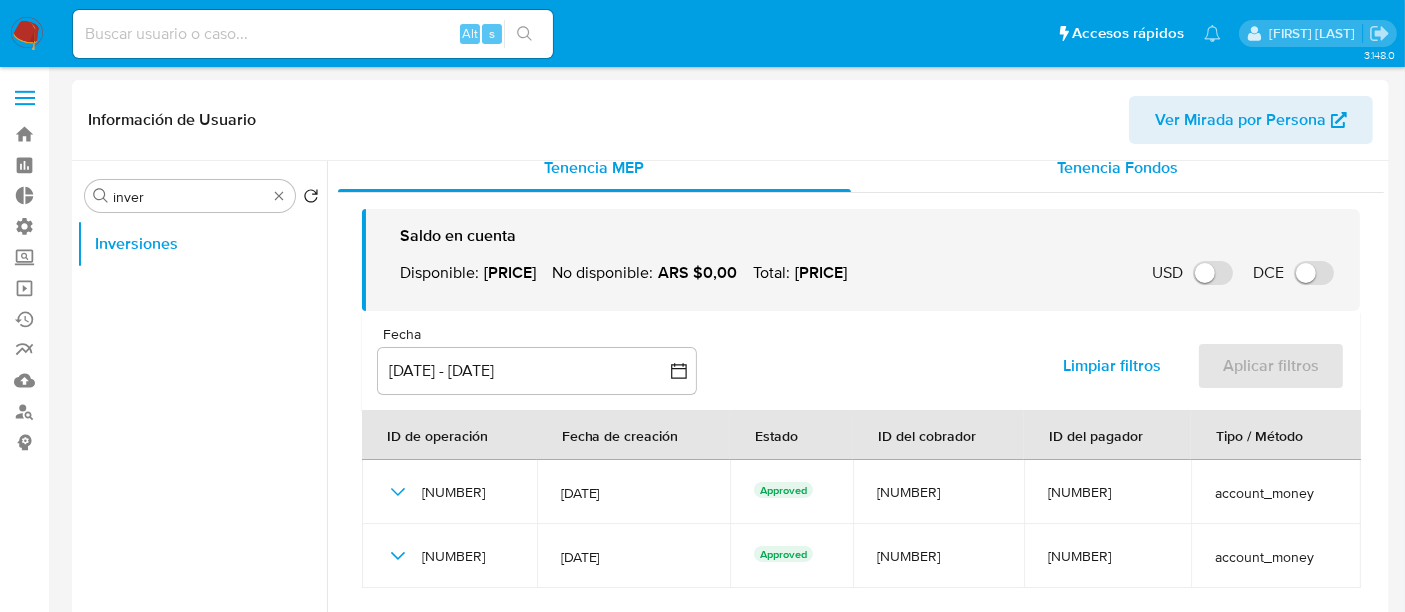 scroll, scrollTop: 21, scrollLeft: 0, axis: vertical 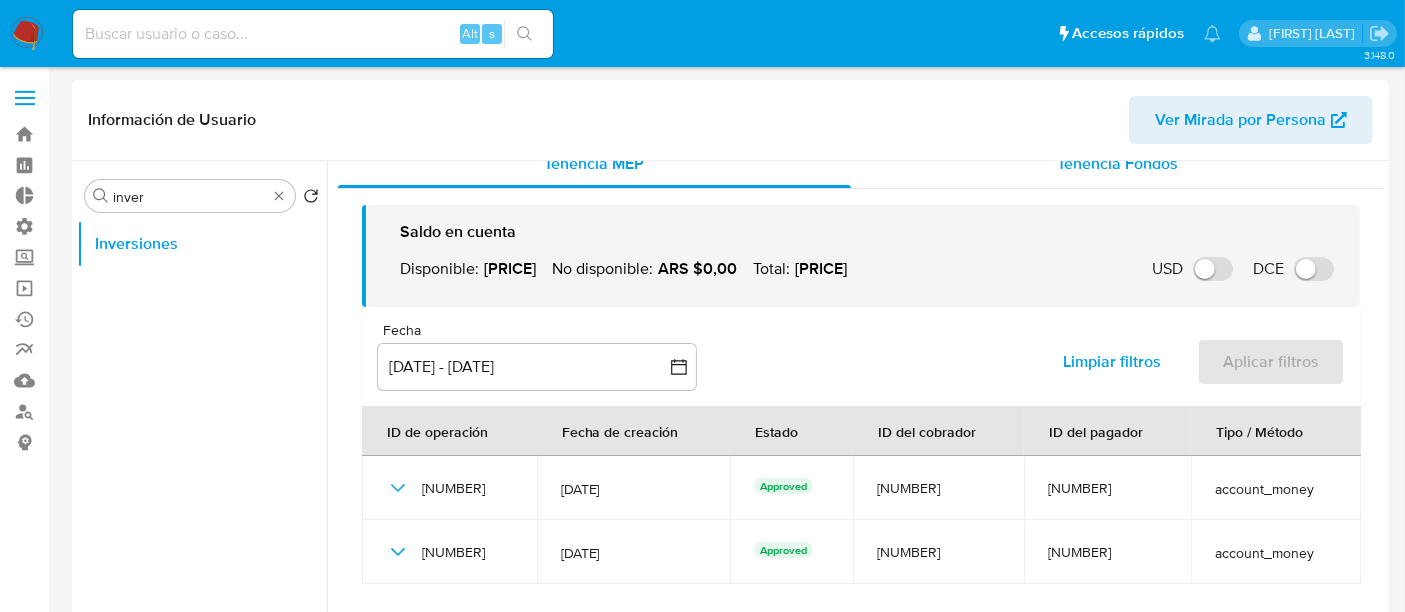 click on "Tenencia Fondos" at bounding box center [1117, 163] 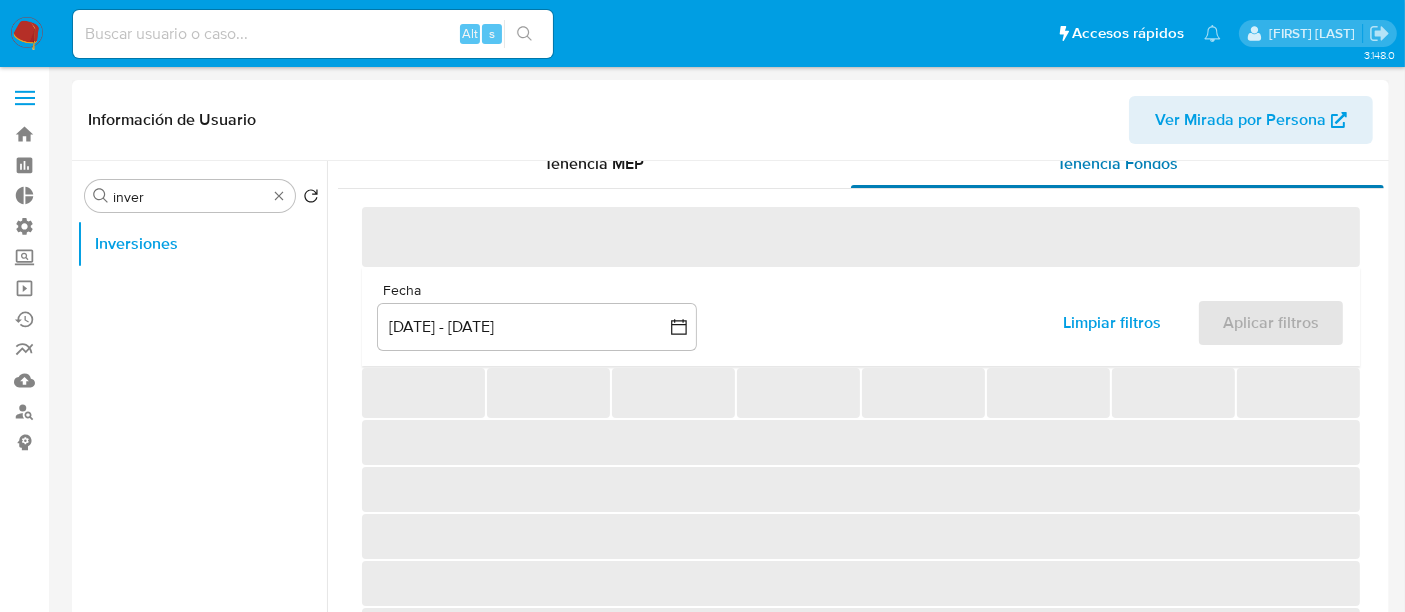 scroll, scrollTop: 0, scrollLeft: 0, axis: both 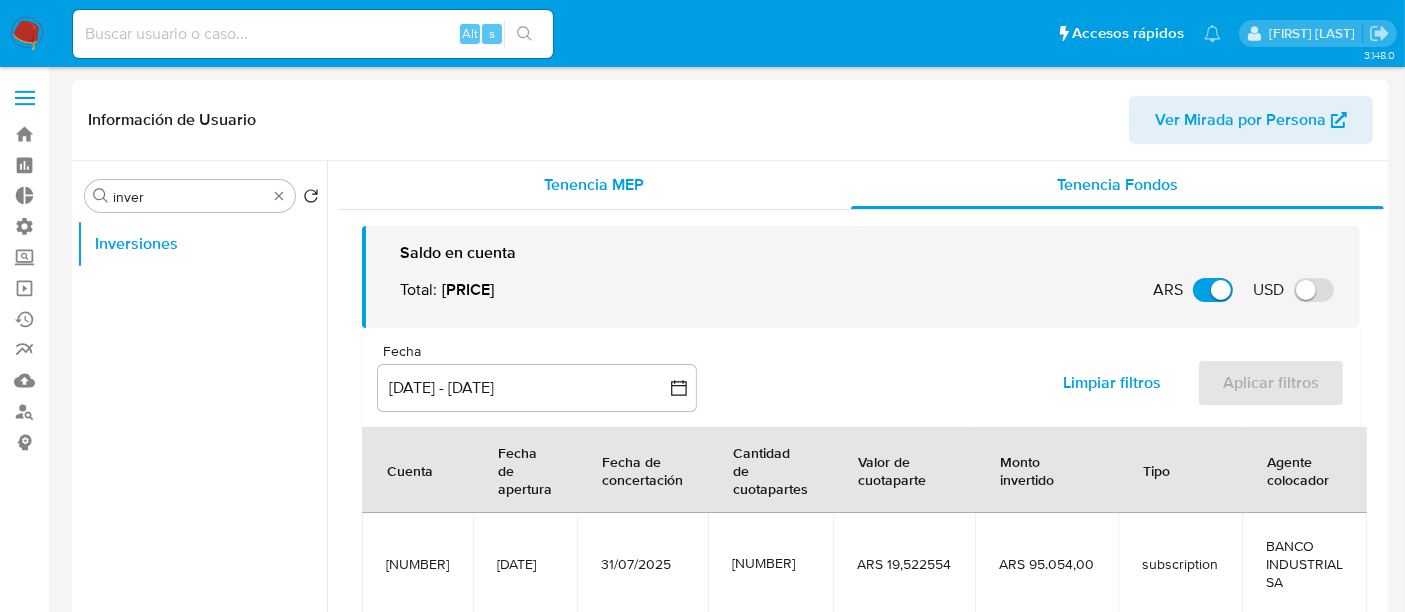 click on "Tenencia MEP" at bounding box center [594, 184] 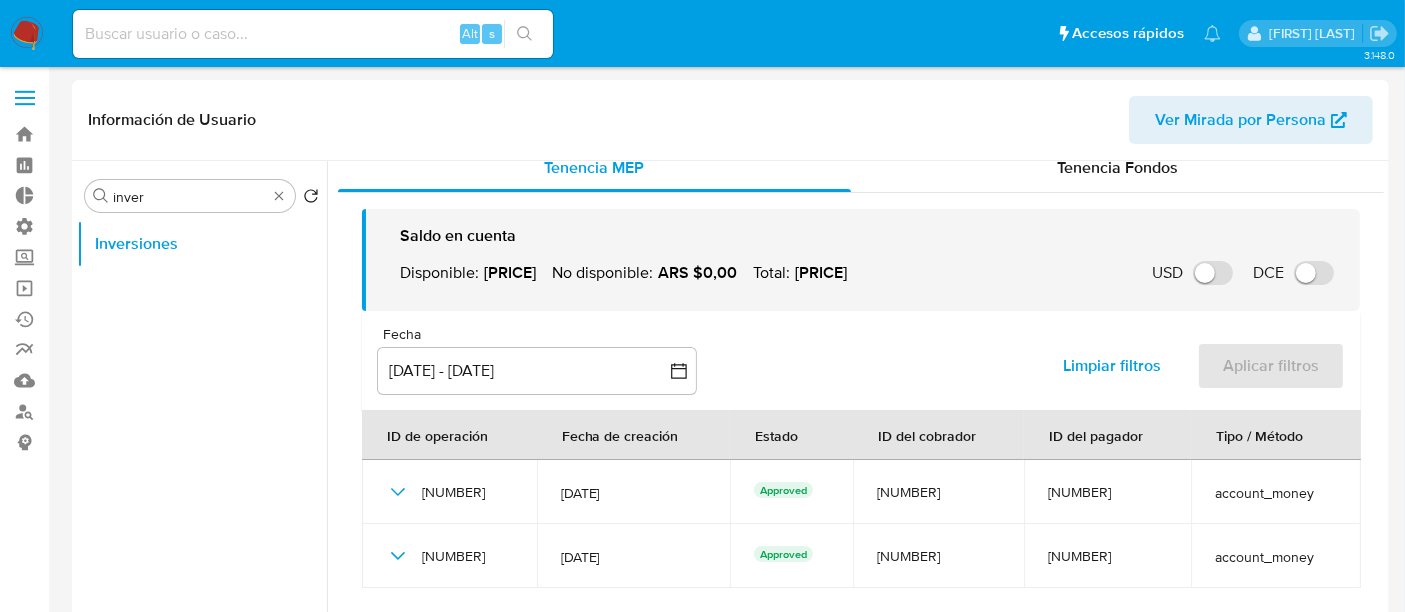 scroll, scrollTop: 21, scrollLeft: 0, axis: vertical 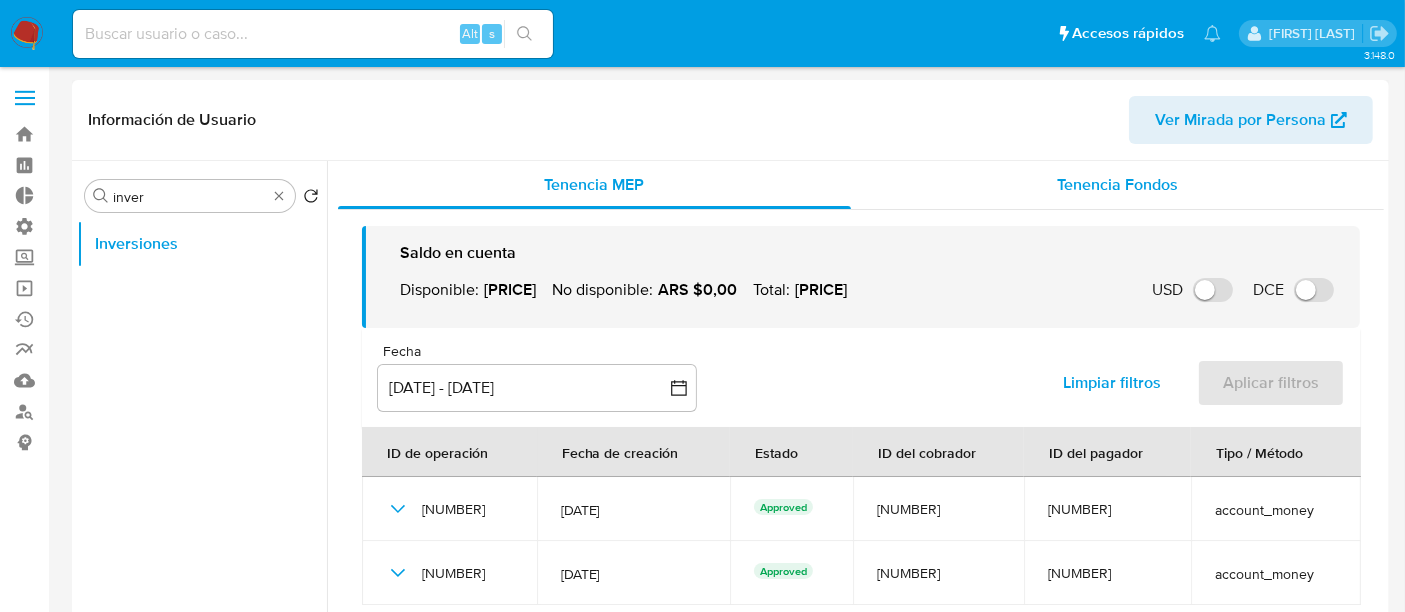 click on "Tenencia Fondos" at bounding box center (1117, 184) 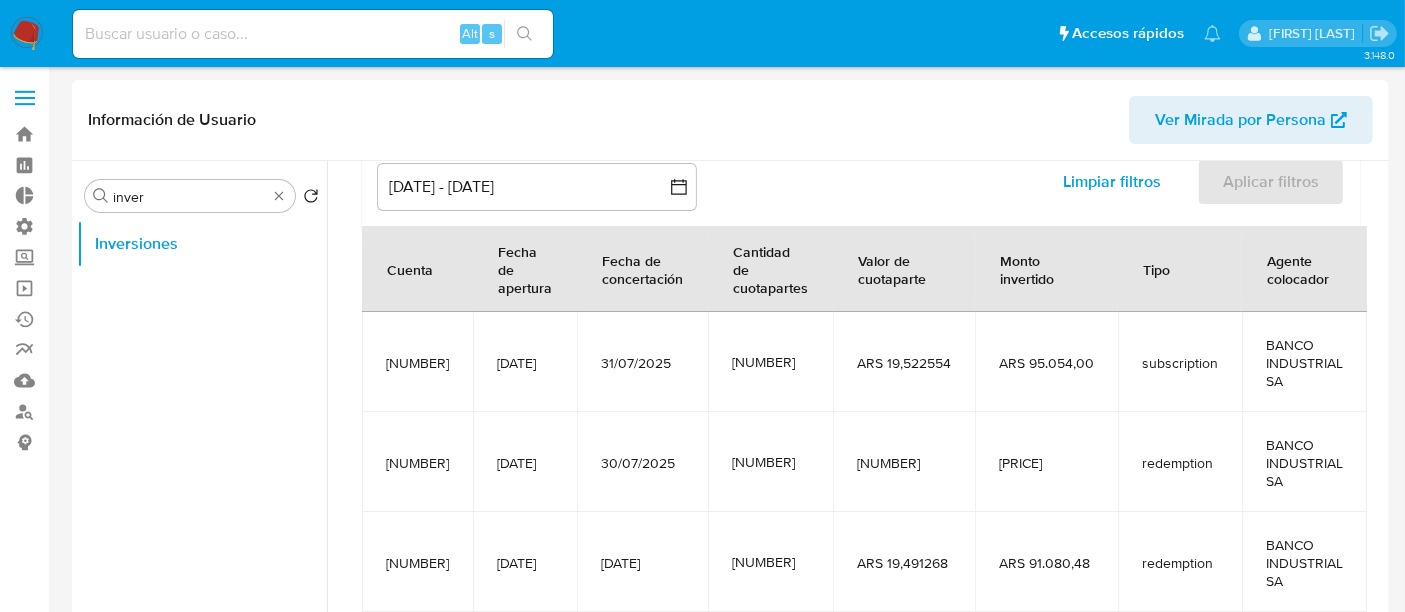 scroll, scrollTop: 222, scrollLeft: 0, axis: vertical 